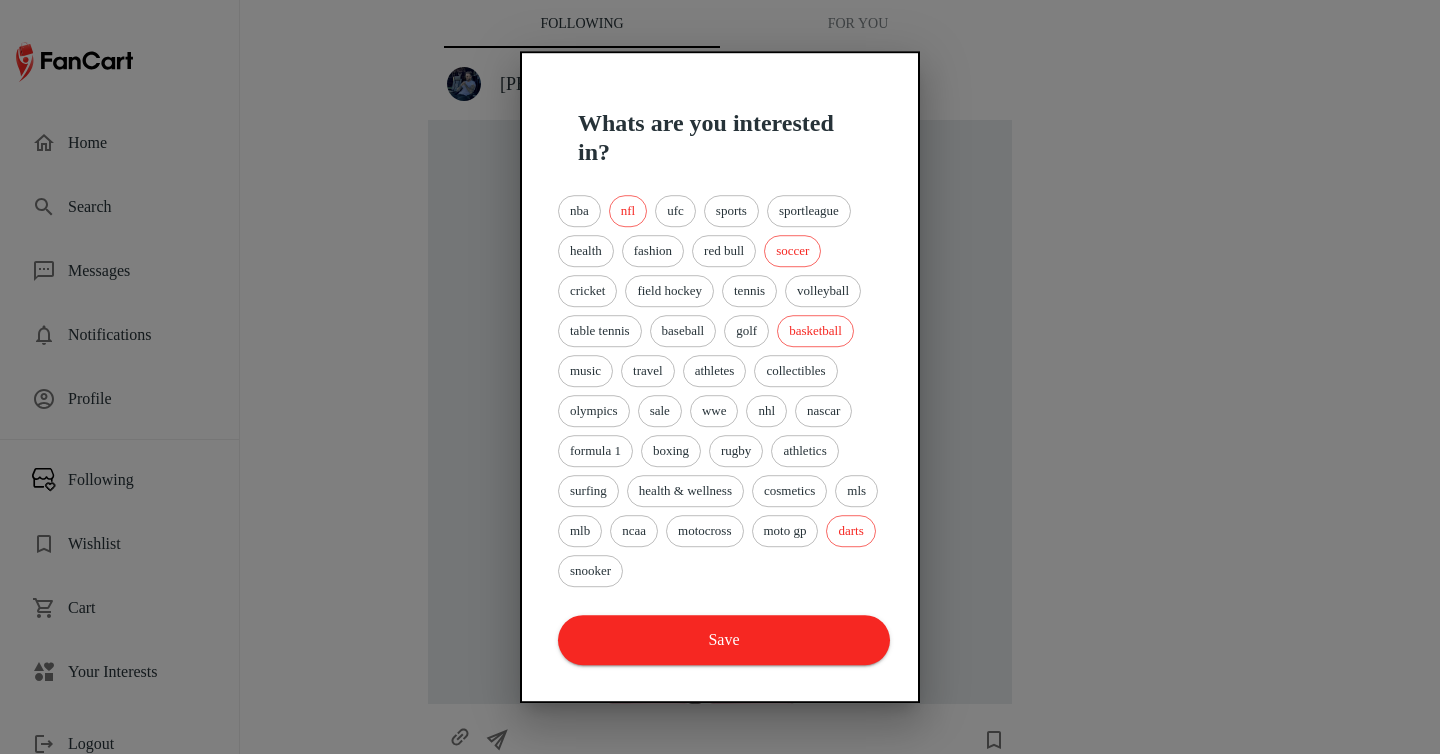 scroll, scrollTop: 0, scrollLeft: 0, axis: both 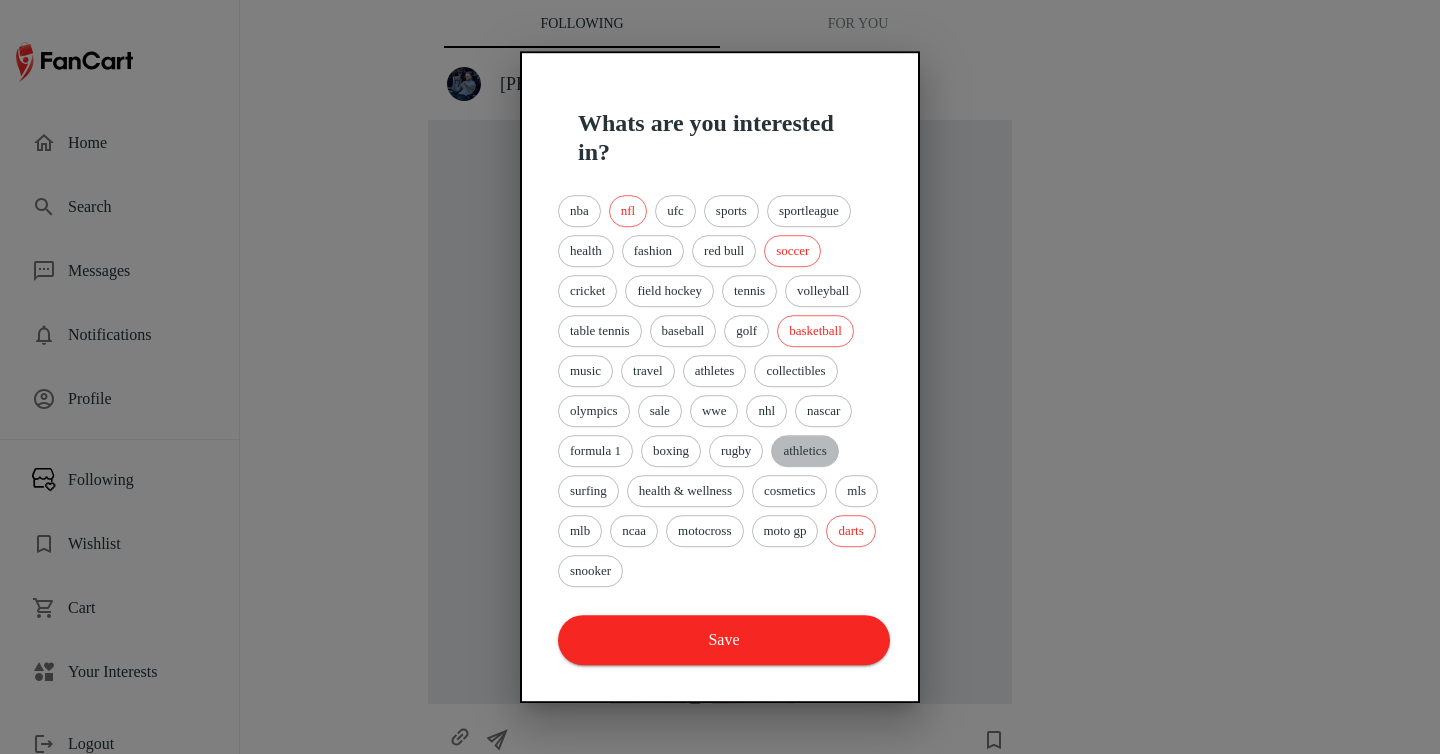 click on "athletics" at bounding box center [804, 451] 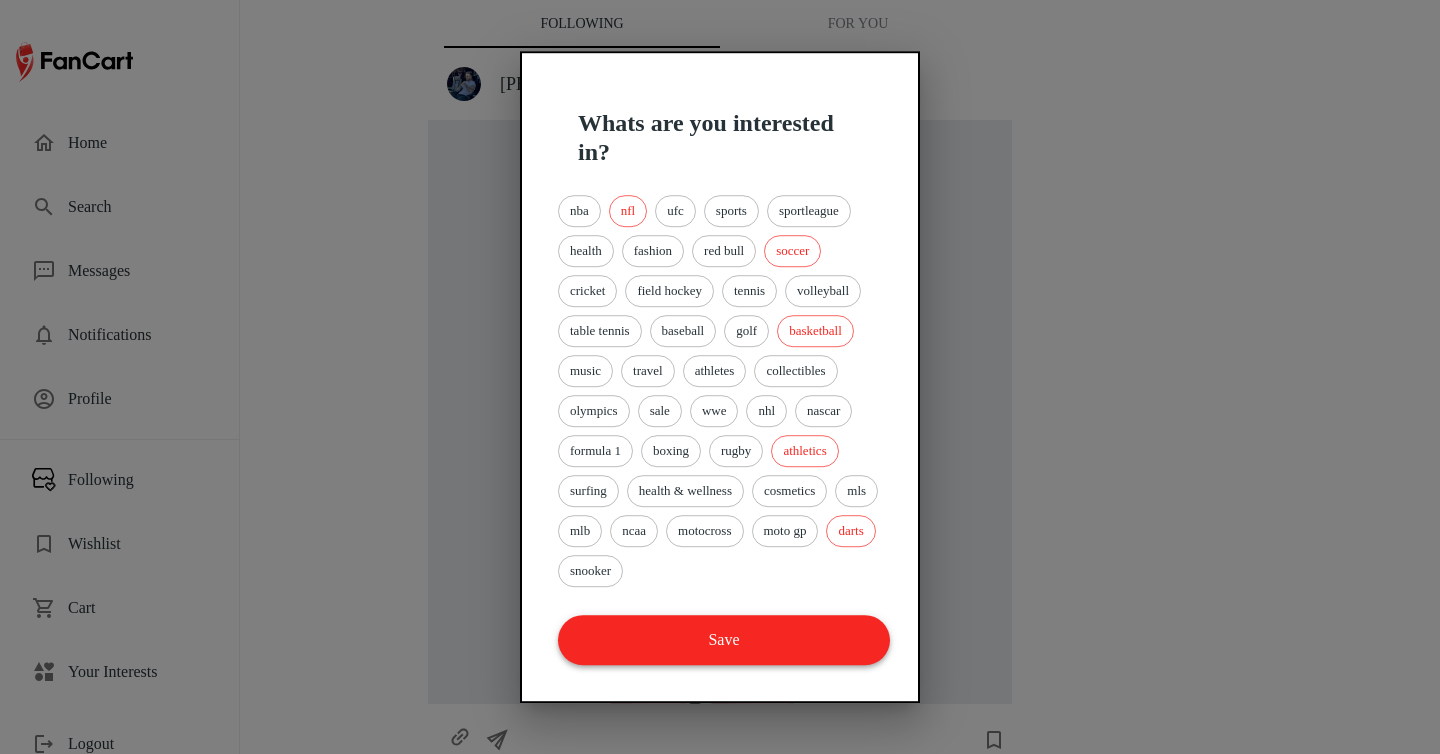 click on "Save" at bounding box center [724, 640] 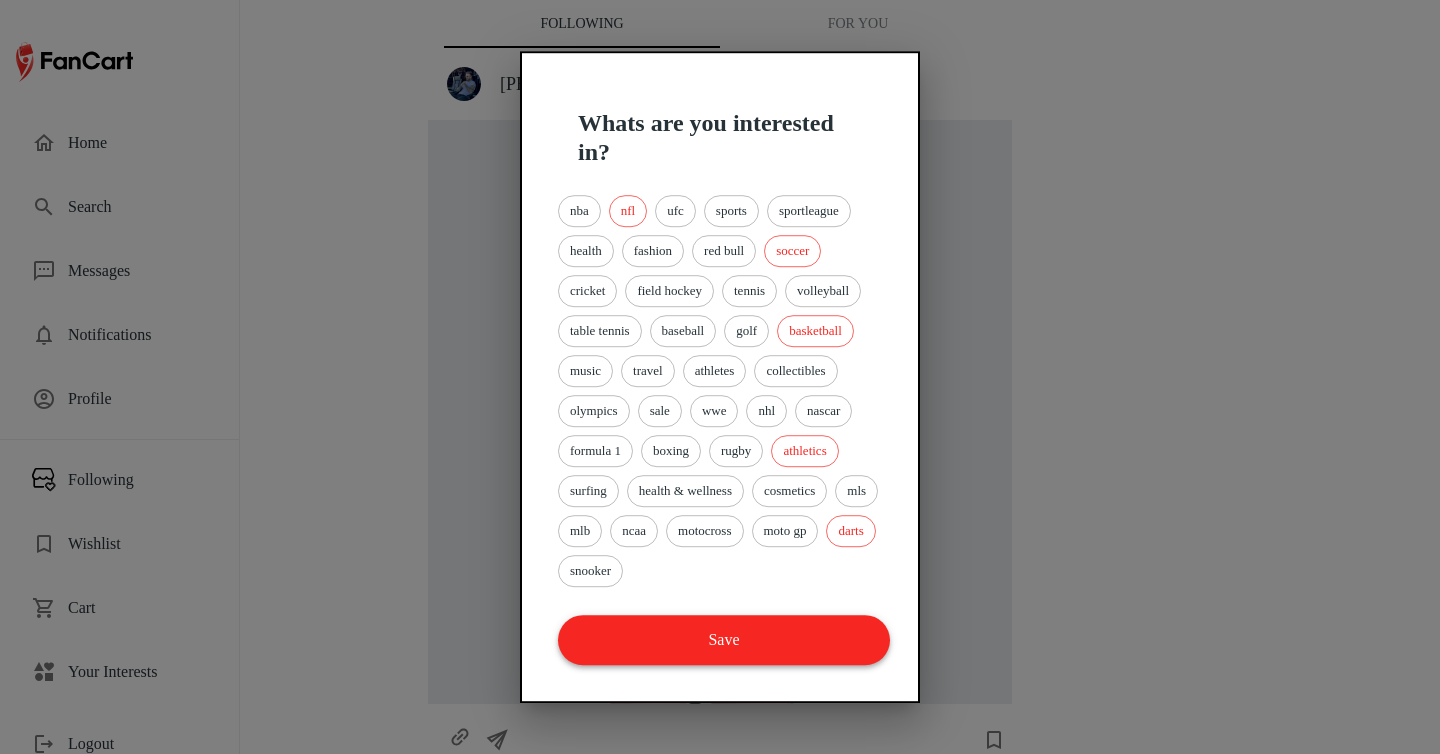 click on "Save" at bounding box center (724, 640) 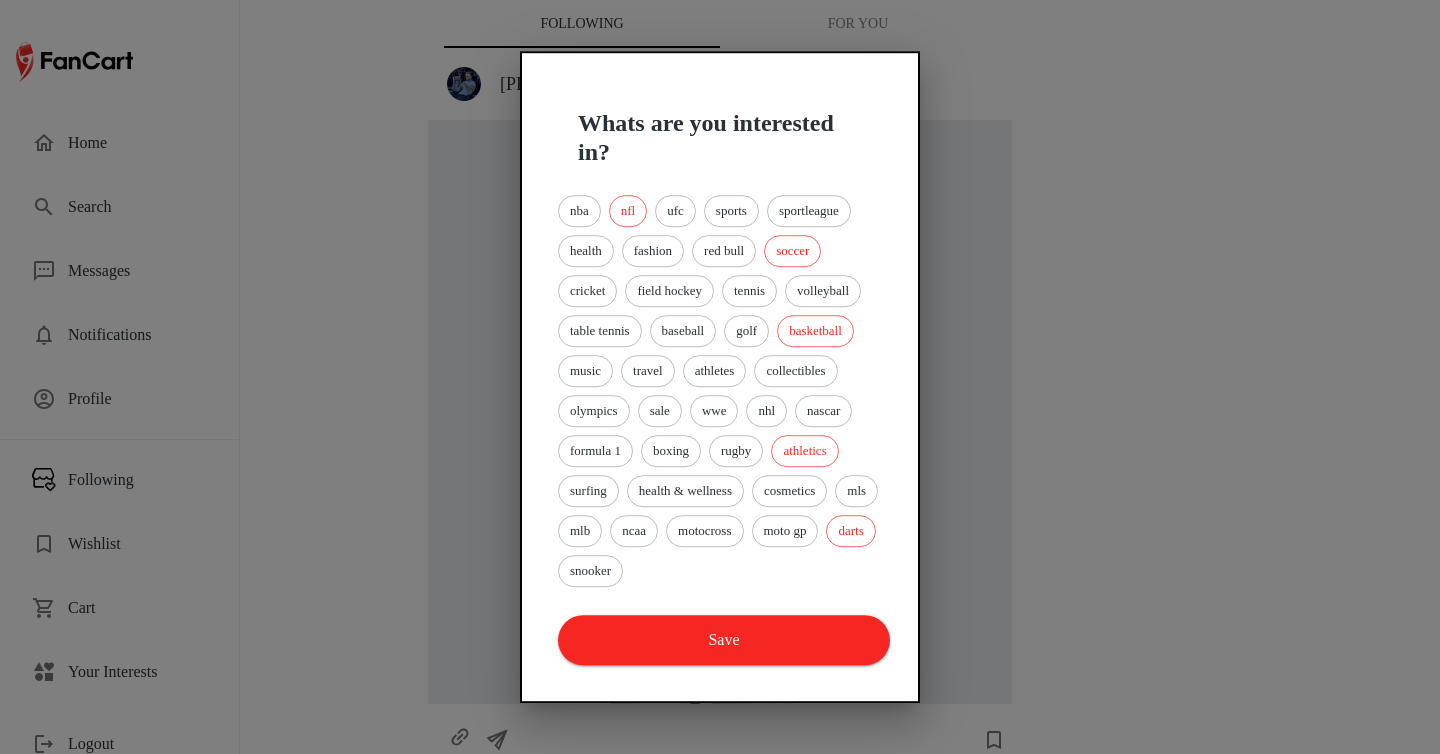 type 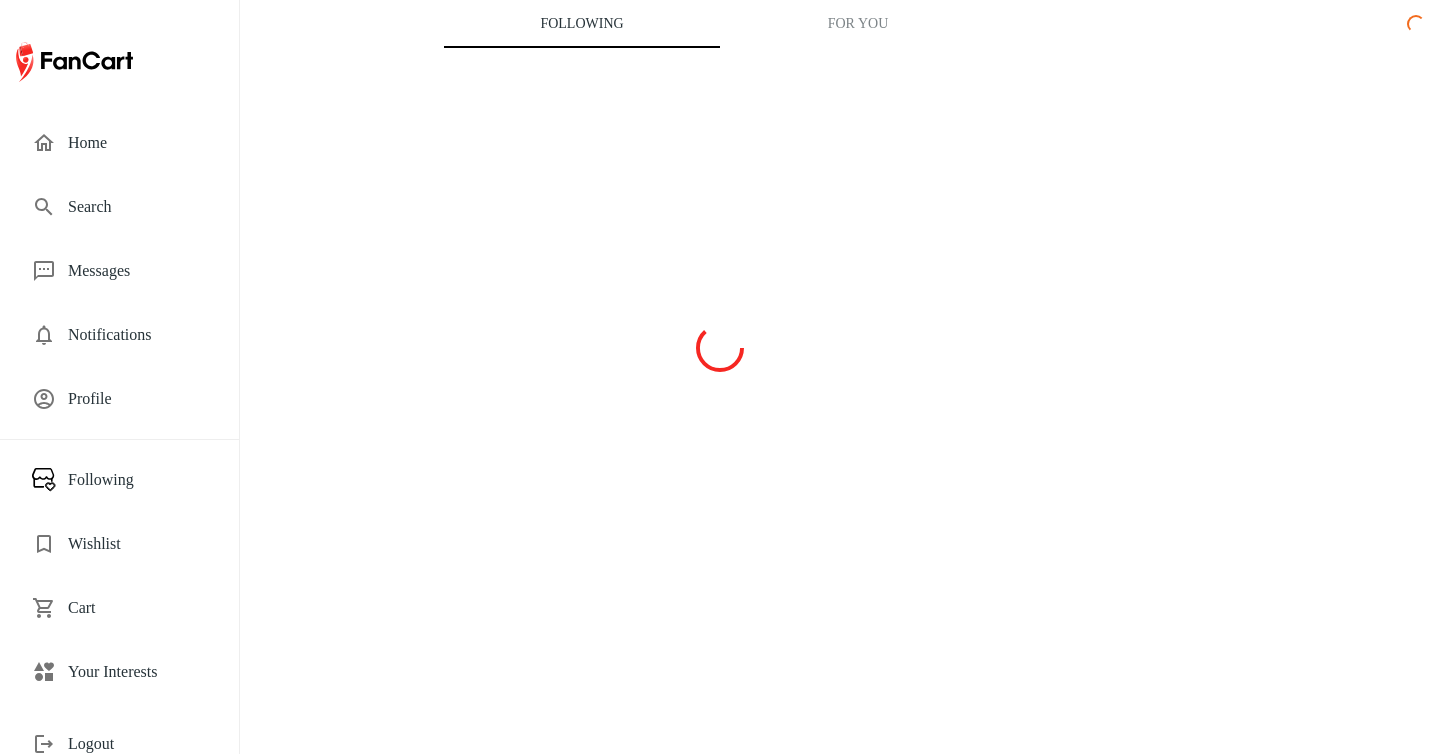 scroll, scrollTop: 0, scrollLeft: 0, axis: both 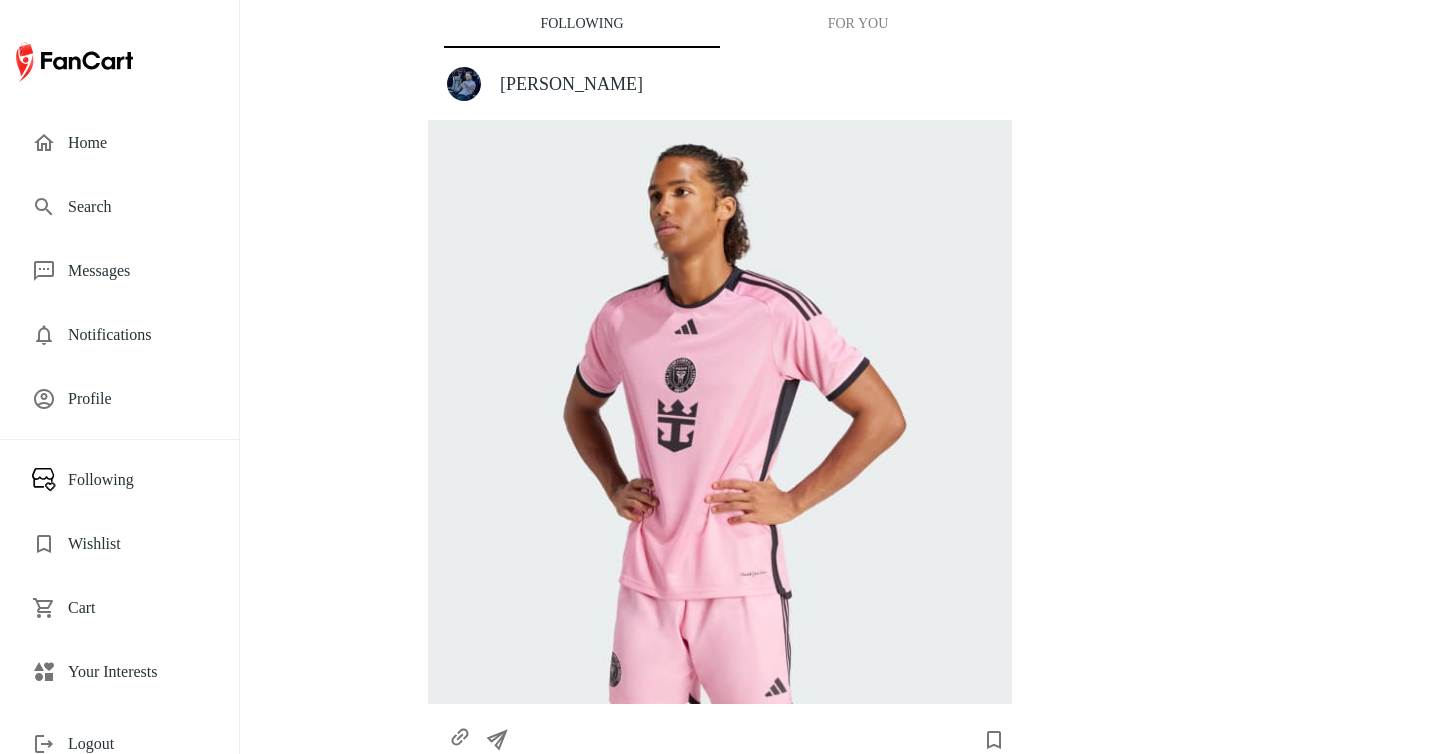 click on "For You" at bounding box center (858, 24) 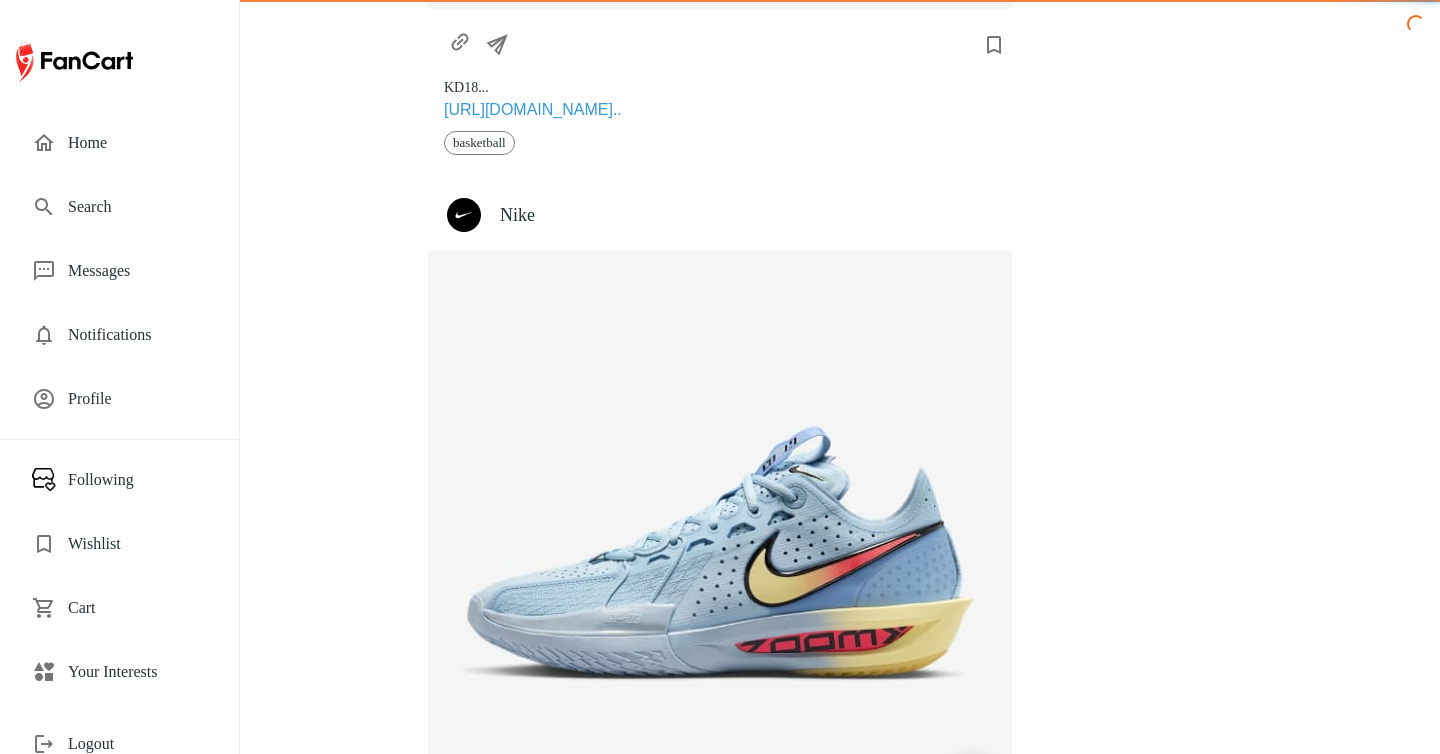 scroll, scrollTop: 0, scrollLeft: 0, axis: both 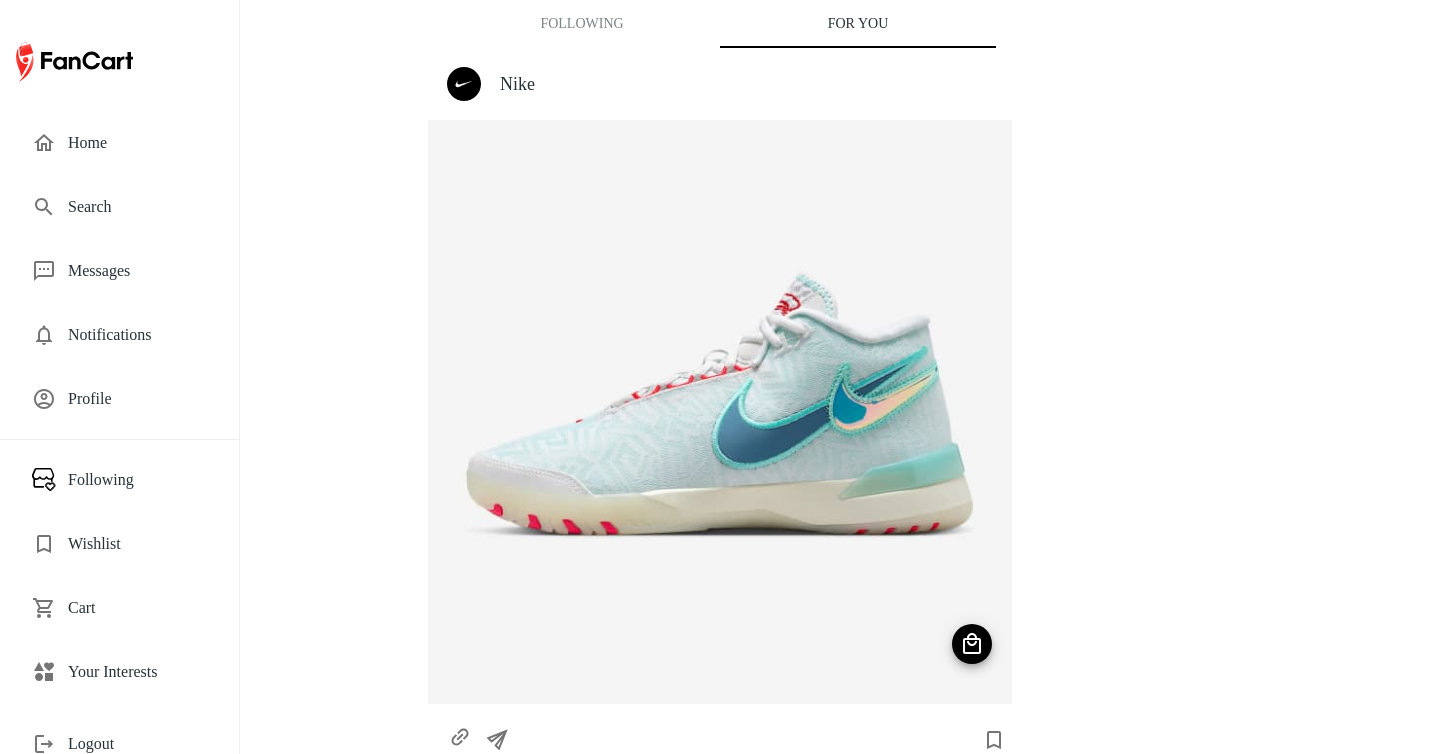 click on "Following" at bounding box center (582, 24) 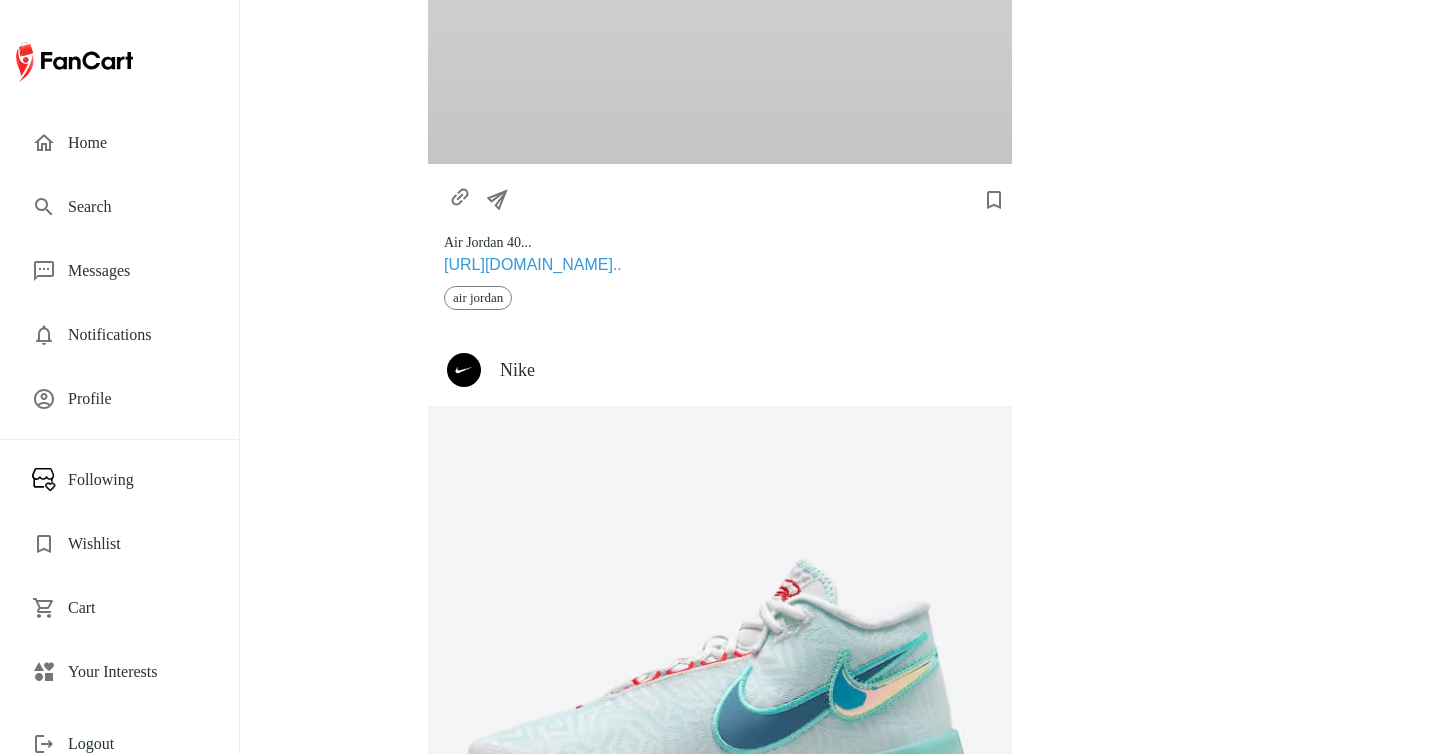 scroll, scrollTop: 2214, scrollLeft: 0, axis: vertical 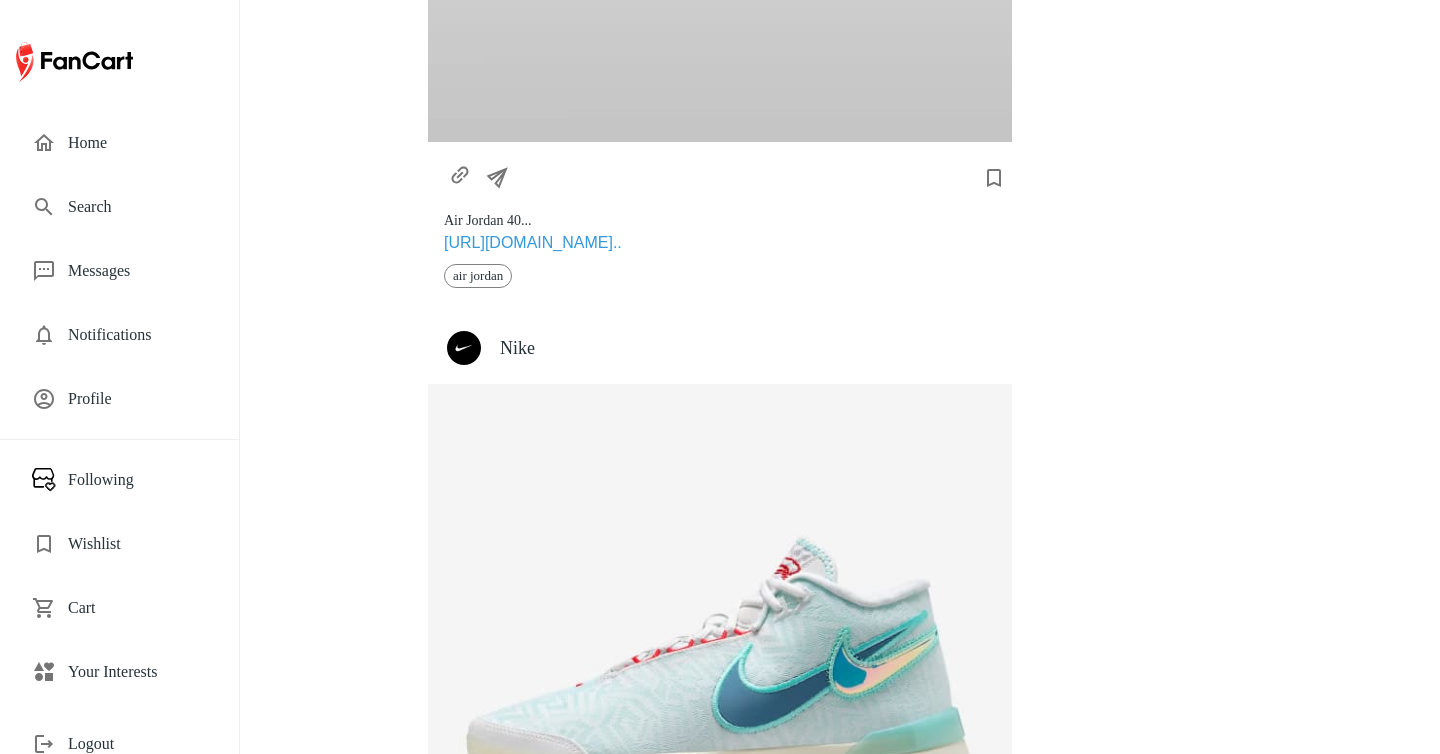 click on "Nike" at bounding box center [748, 348] 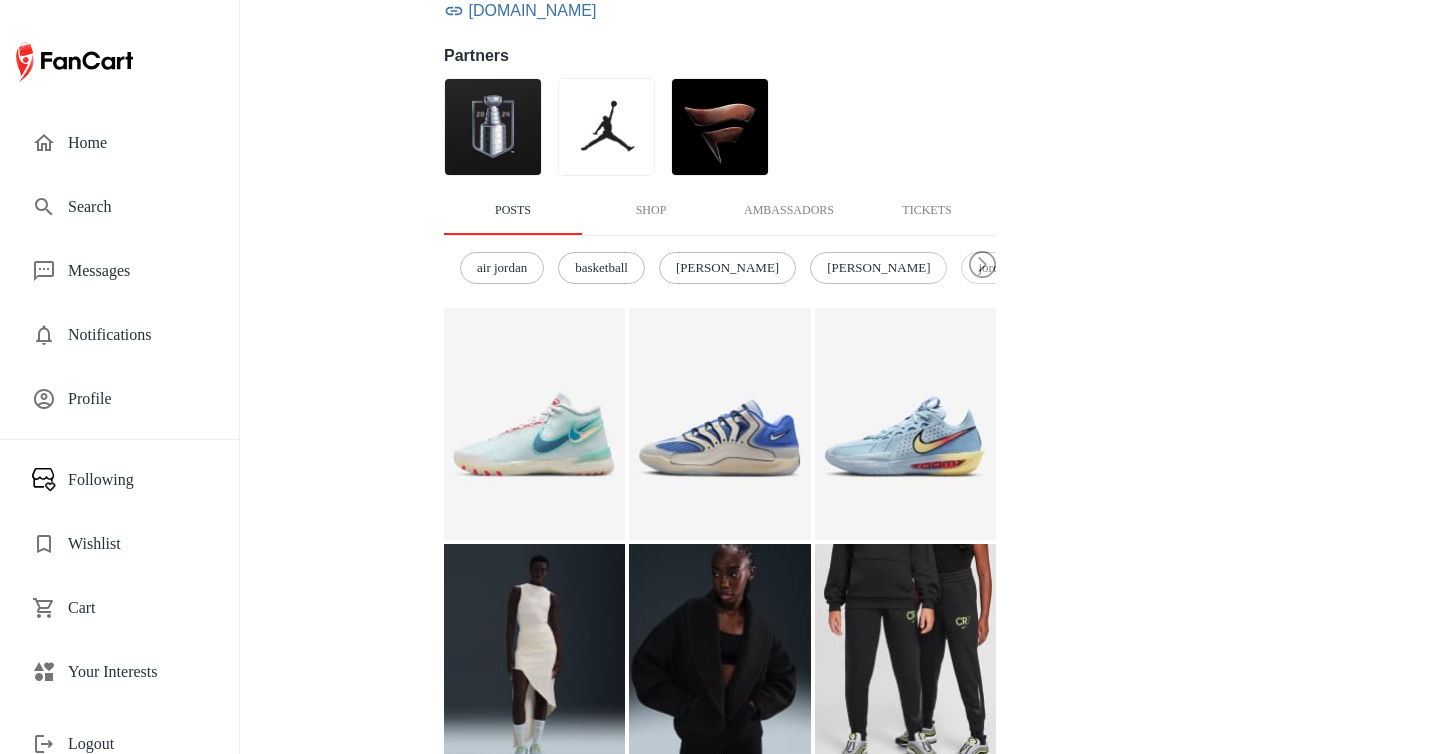 scroll, scrollTop: 389, scrollLeft: 0, axis: vertical 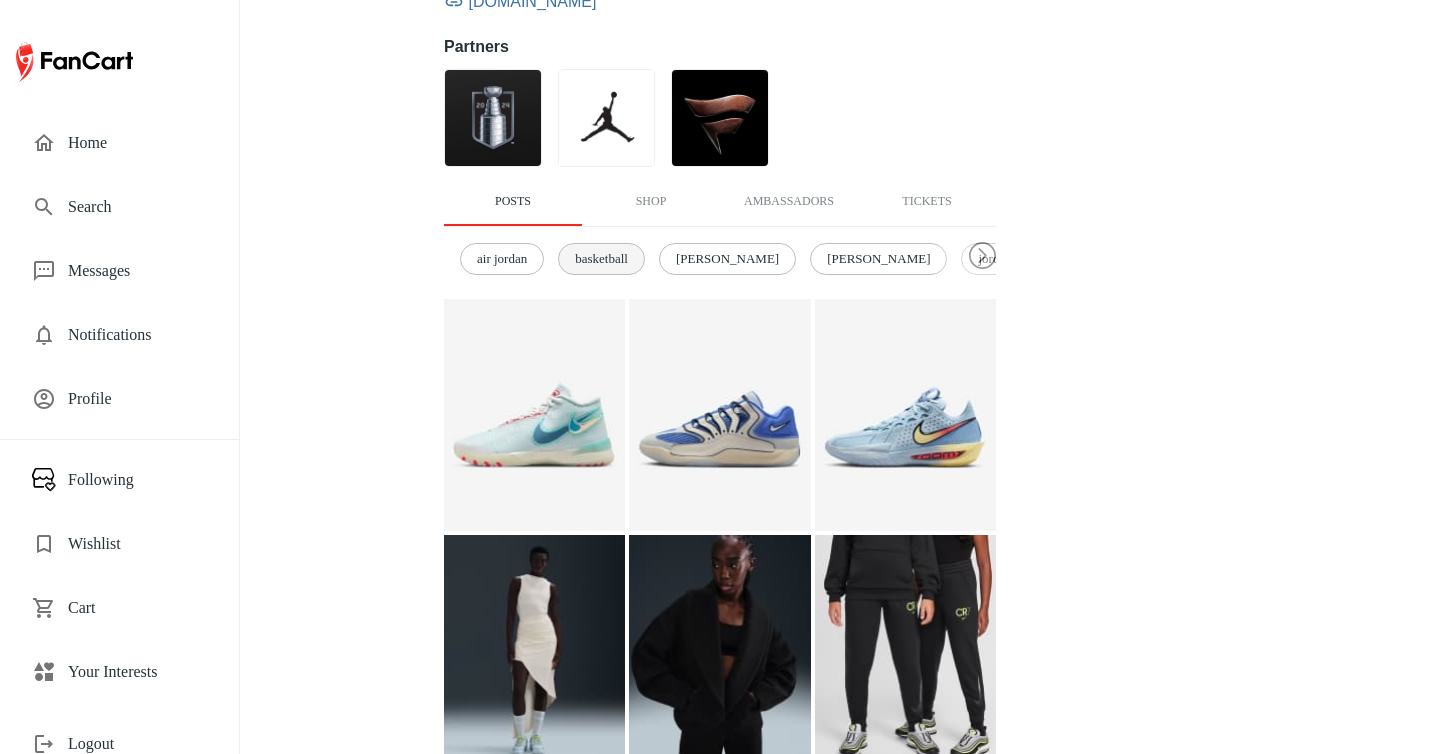 click on "basketball" at bounding box center [601, 259] 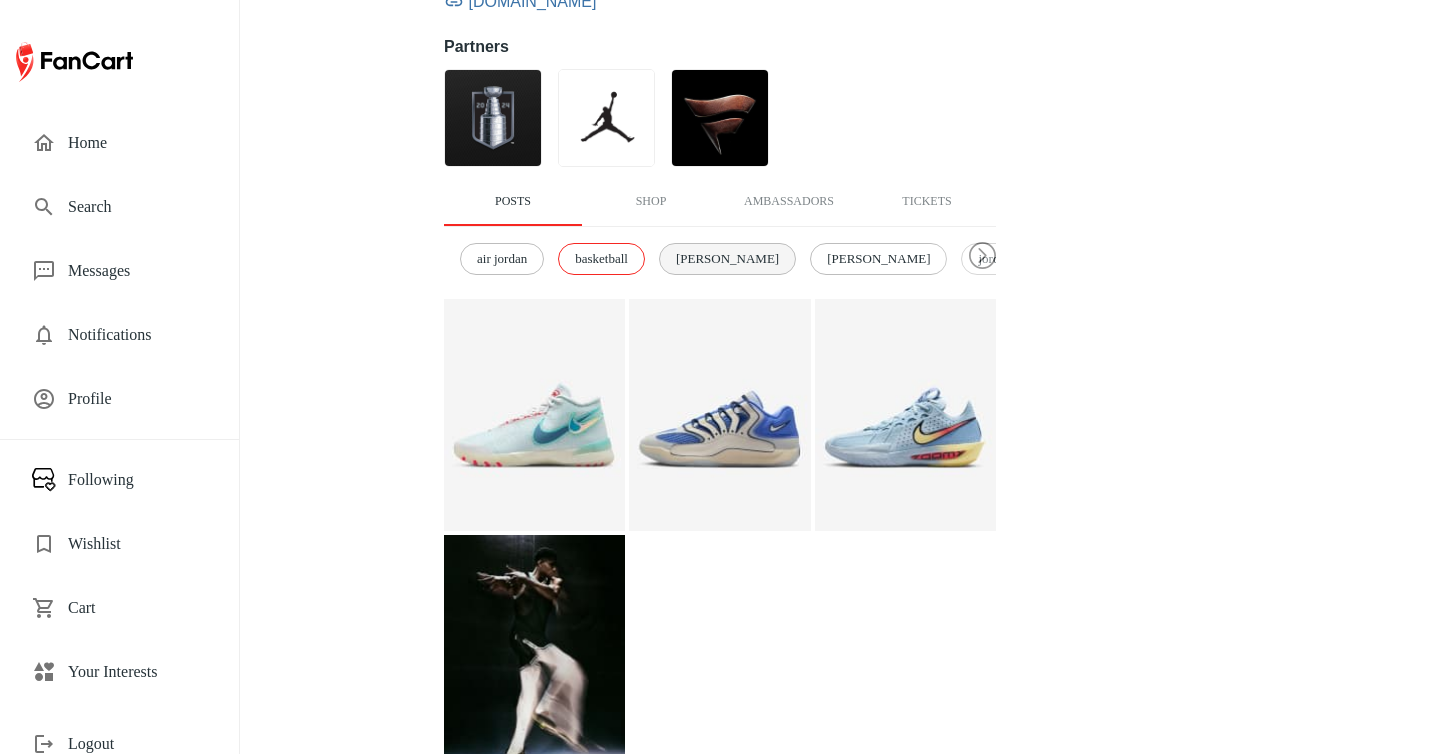 click on "[PERSON_NAME]" at bounding box center [727, 259] 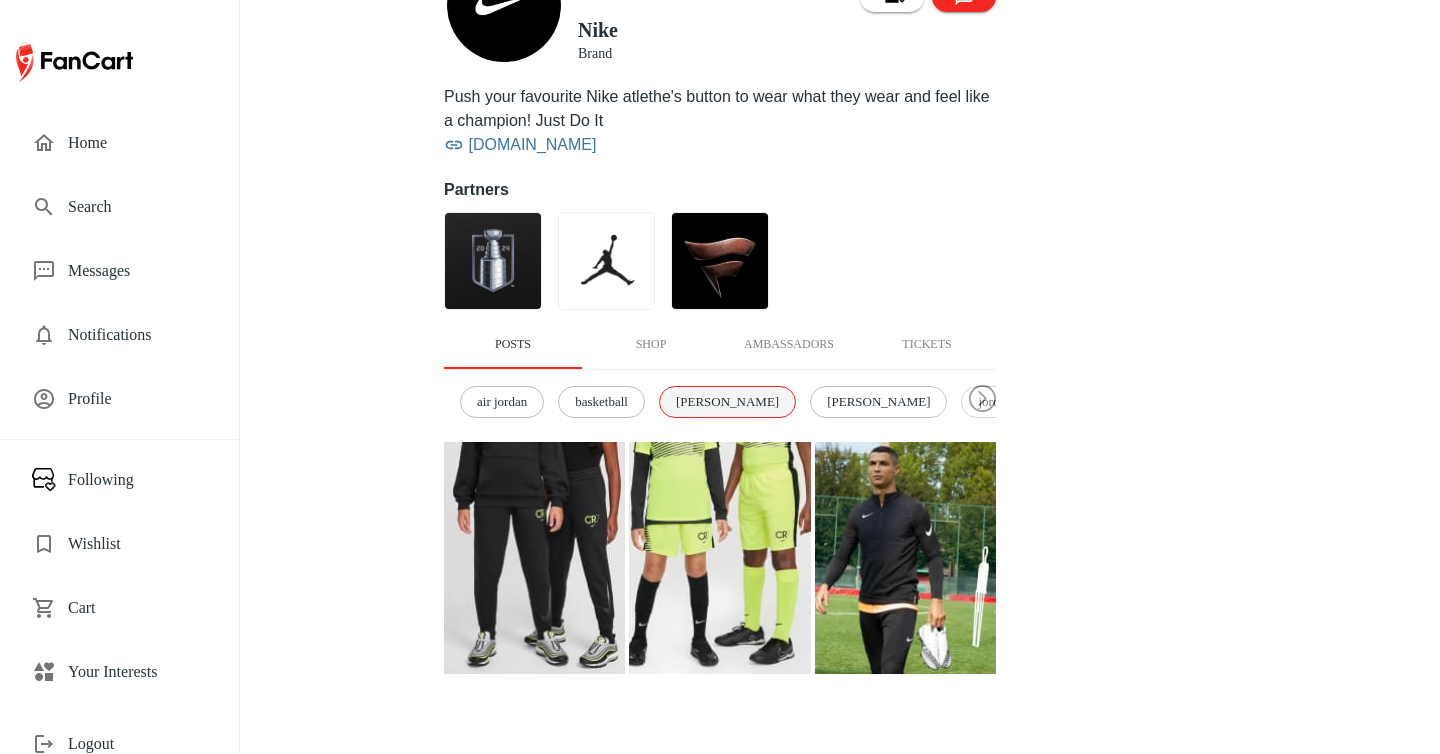 scroll, scrollTop: 245, scrollLeft: 0, axis: vertical 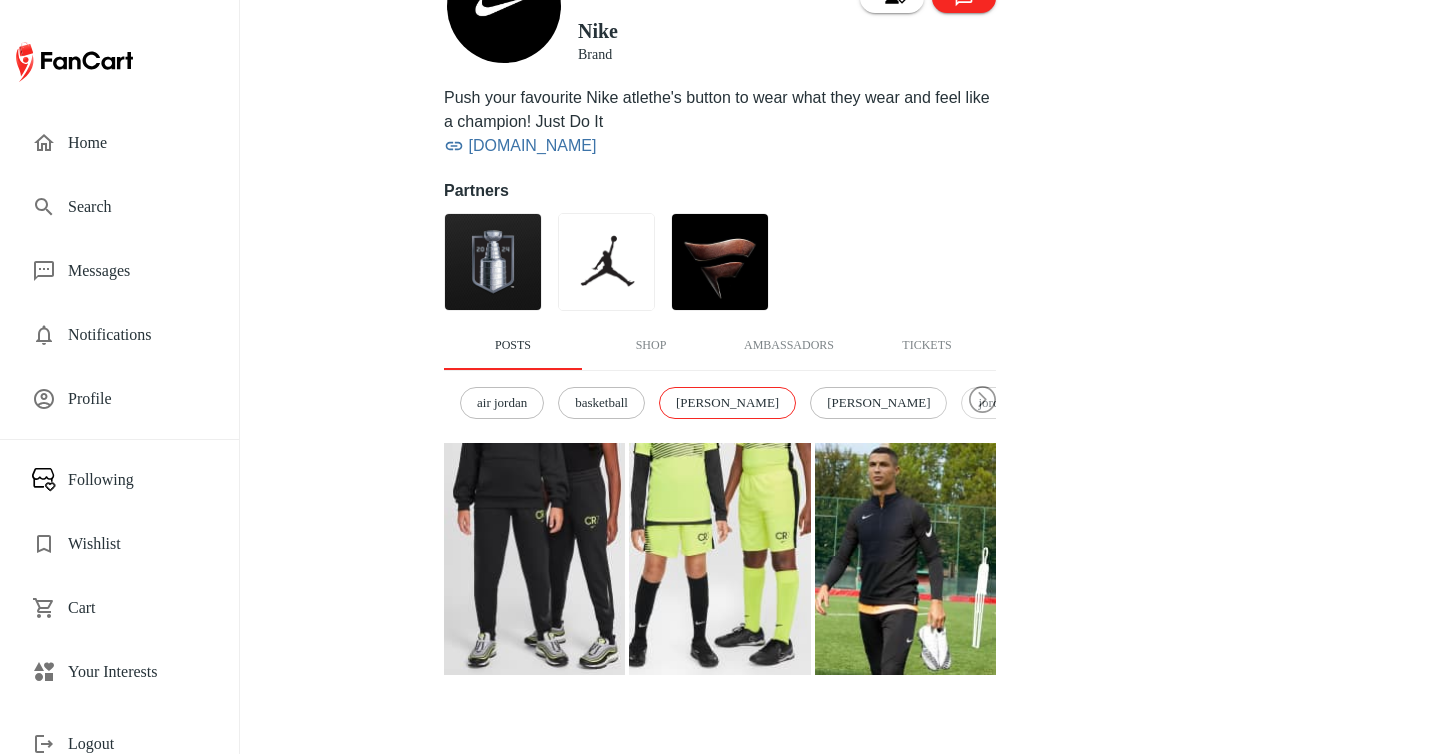 click on "Home" at bounding box center (137, 143) 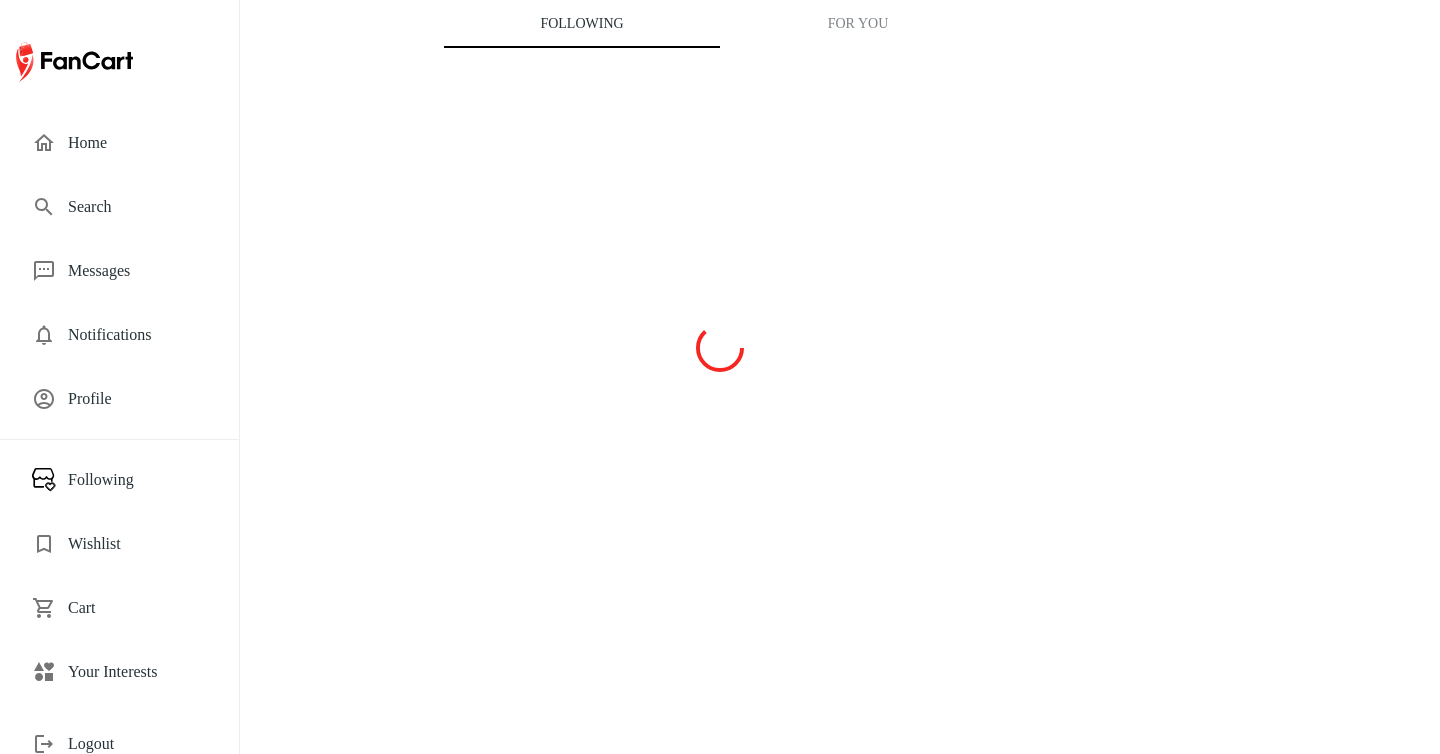 scroll, scrollTop: 0, scrollLeft: 0, axis: both 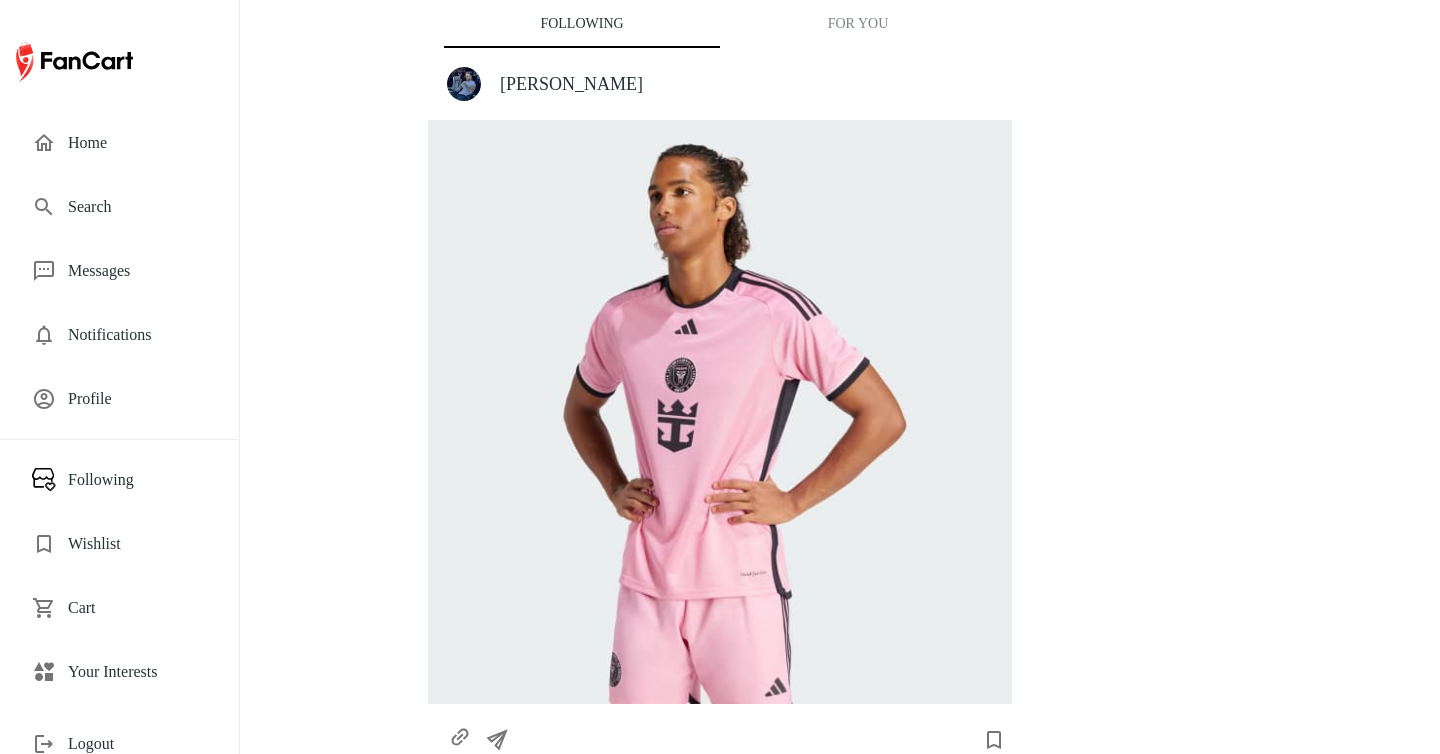 click on "[PERSON_NAME]" at bounding box center [748, 84] 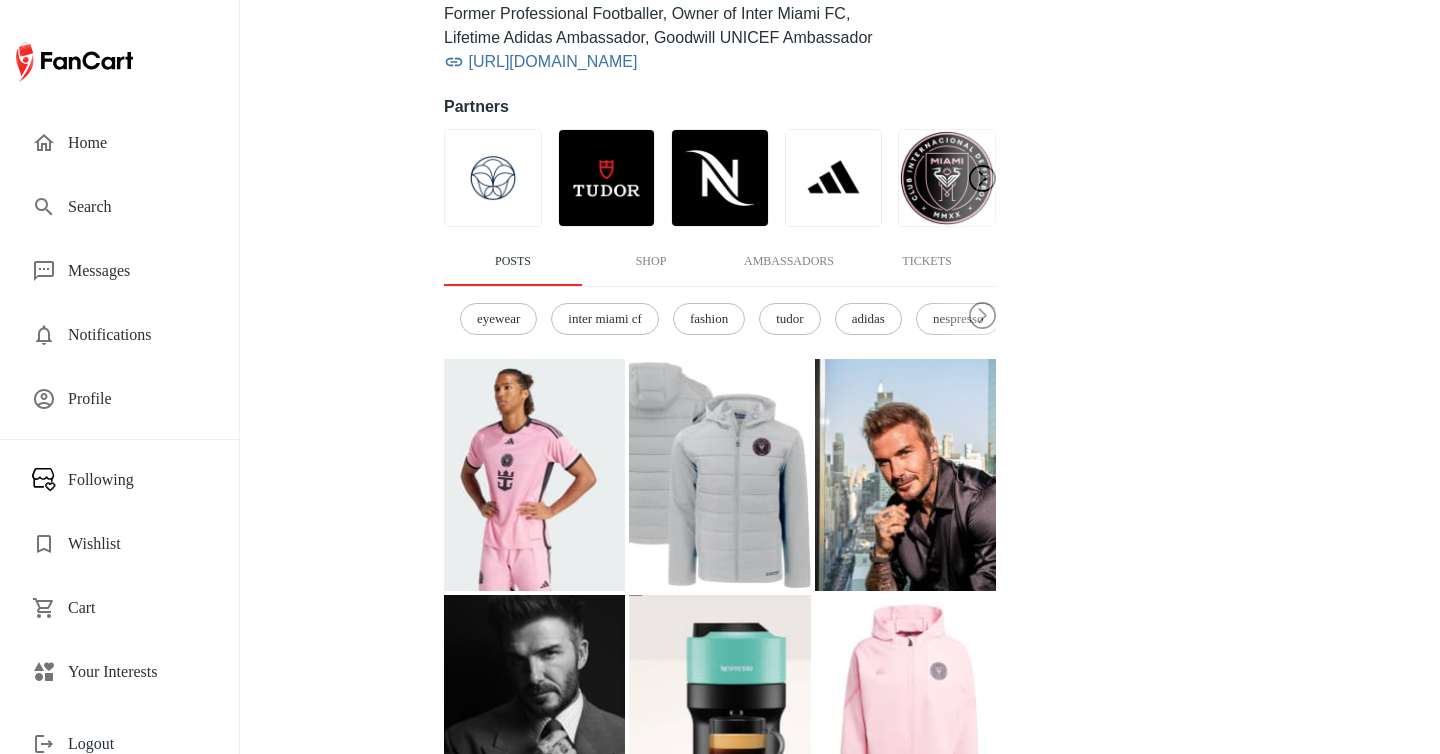 scroll, scrollTop: 370, scrollLeft: 0, axis: vertical 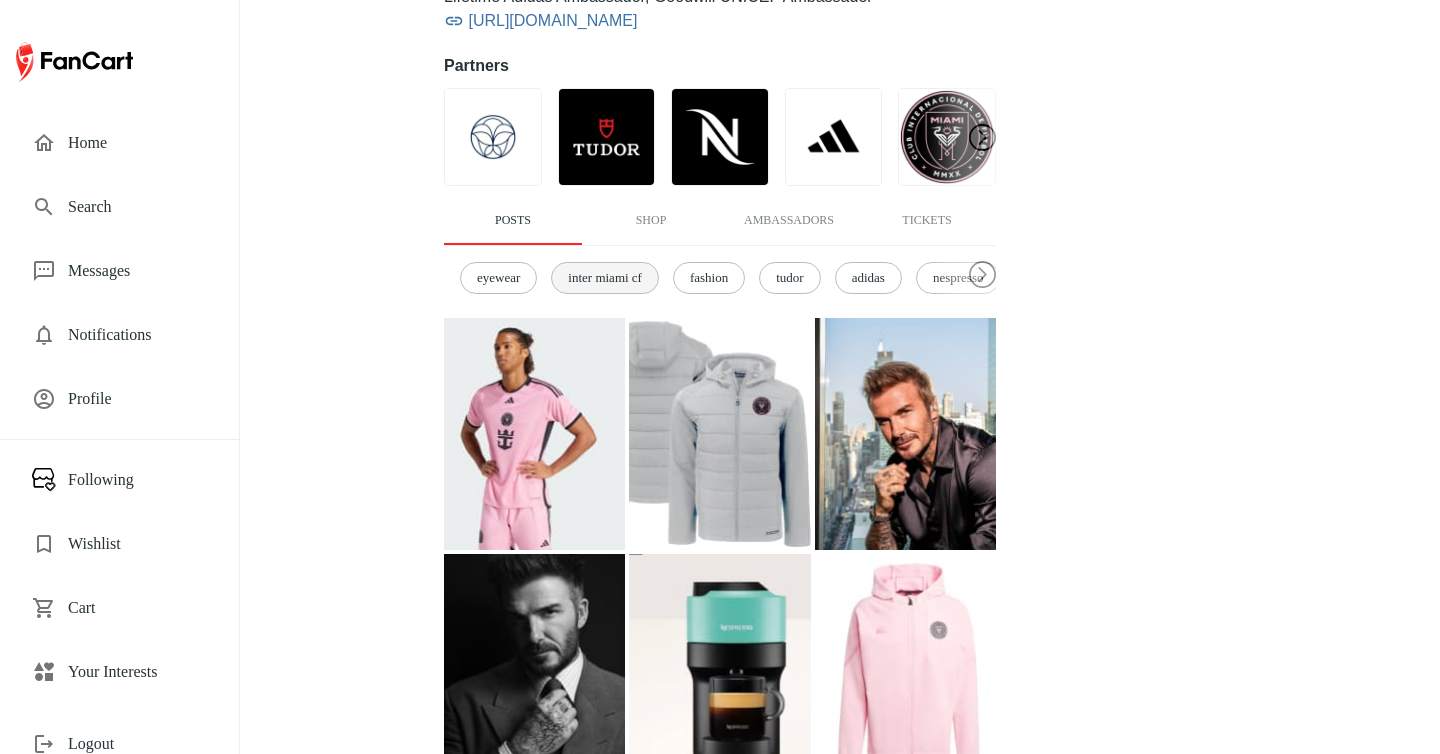 click on "inter miami cf" at bounding box center (605, 278) 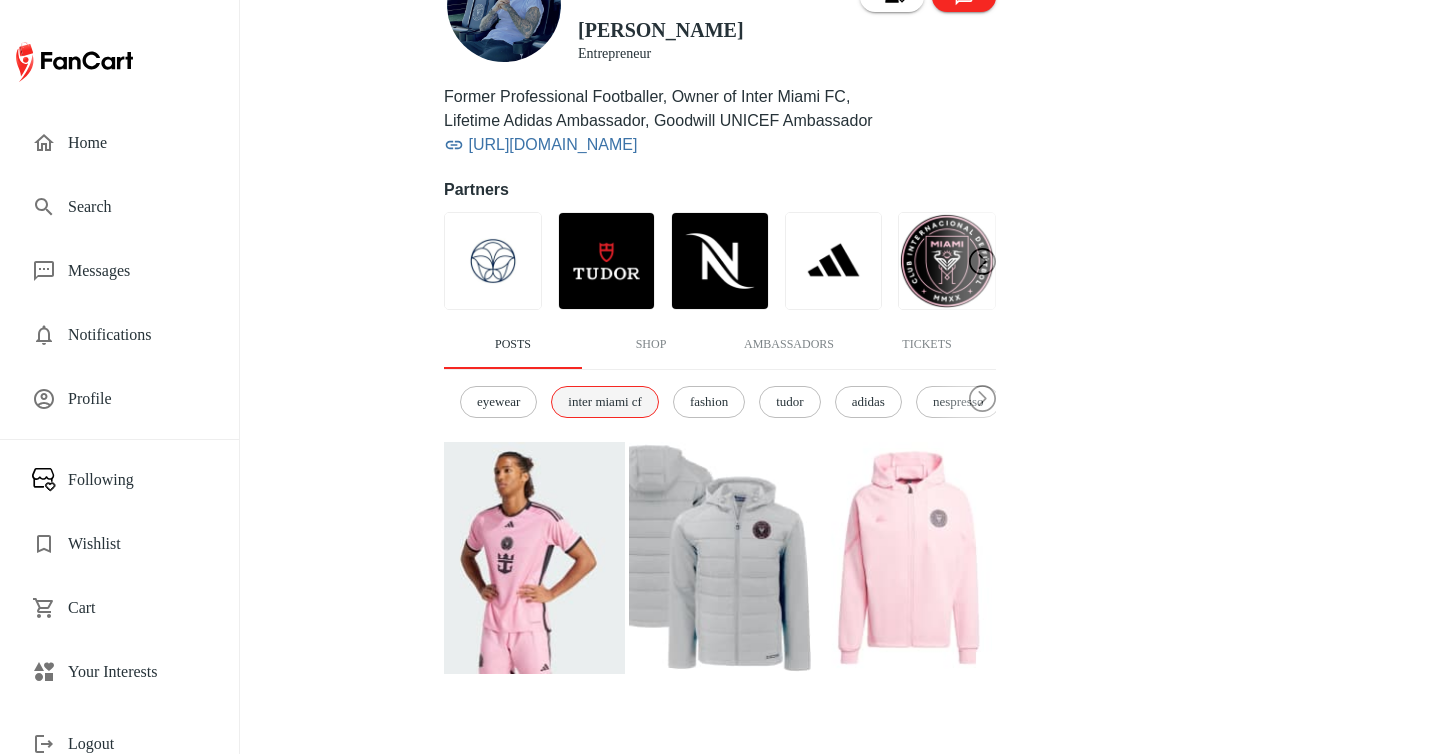 scroll, scrollTop: 245, scrollLeft: 0, axis: vertical 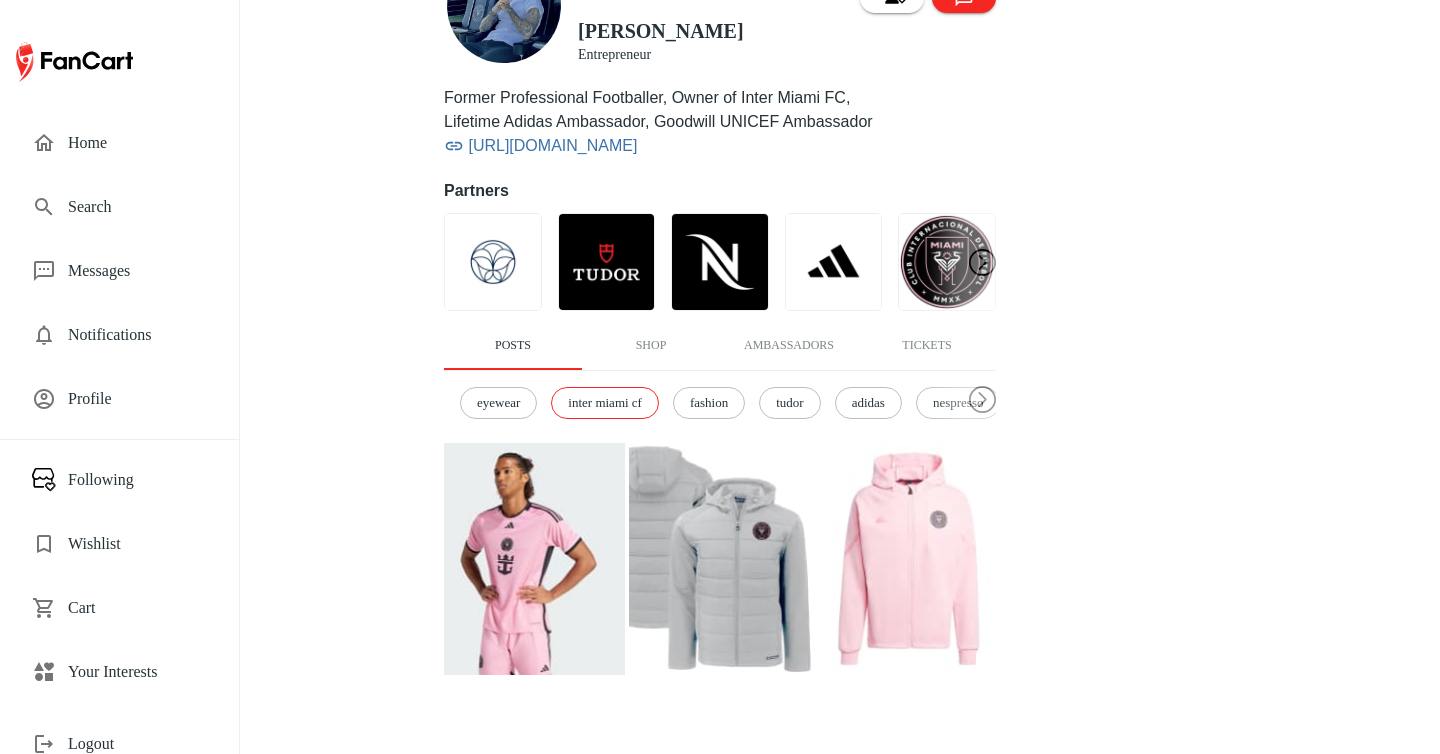 click at bounding box center (905, 559) 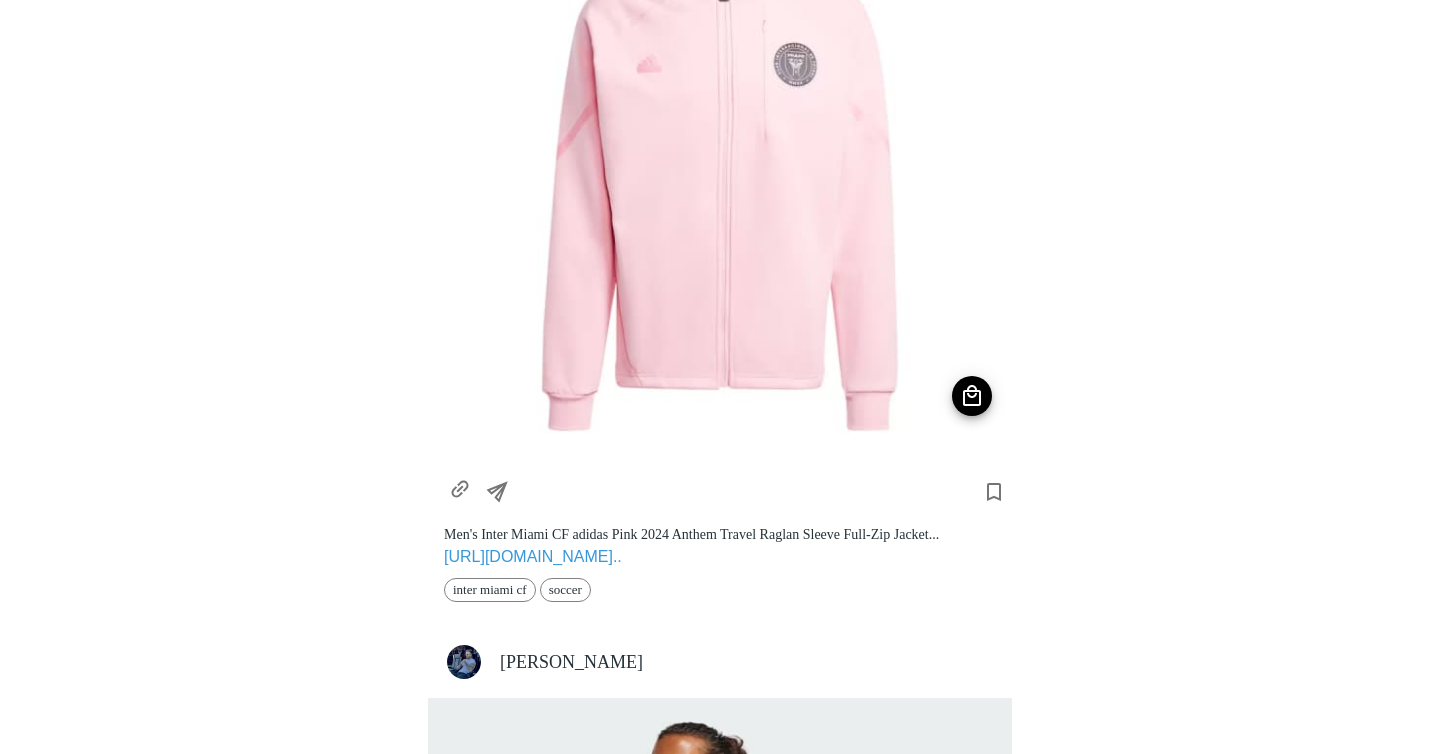 scroll, scrollTop: 297, scrollLeft: 0, axis: vertical 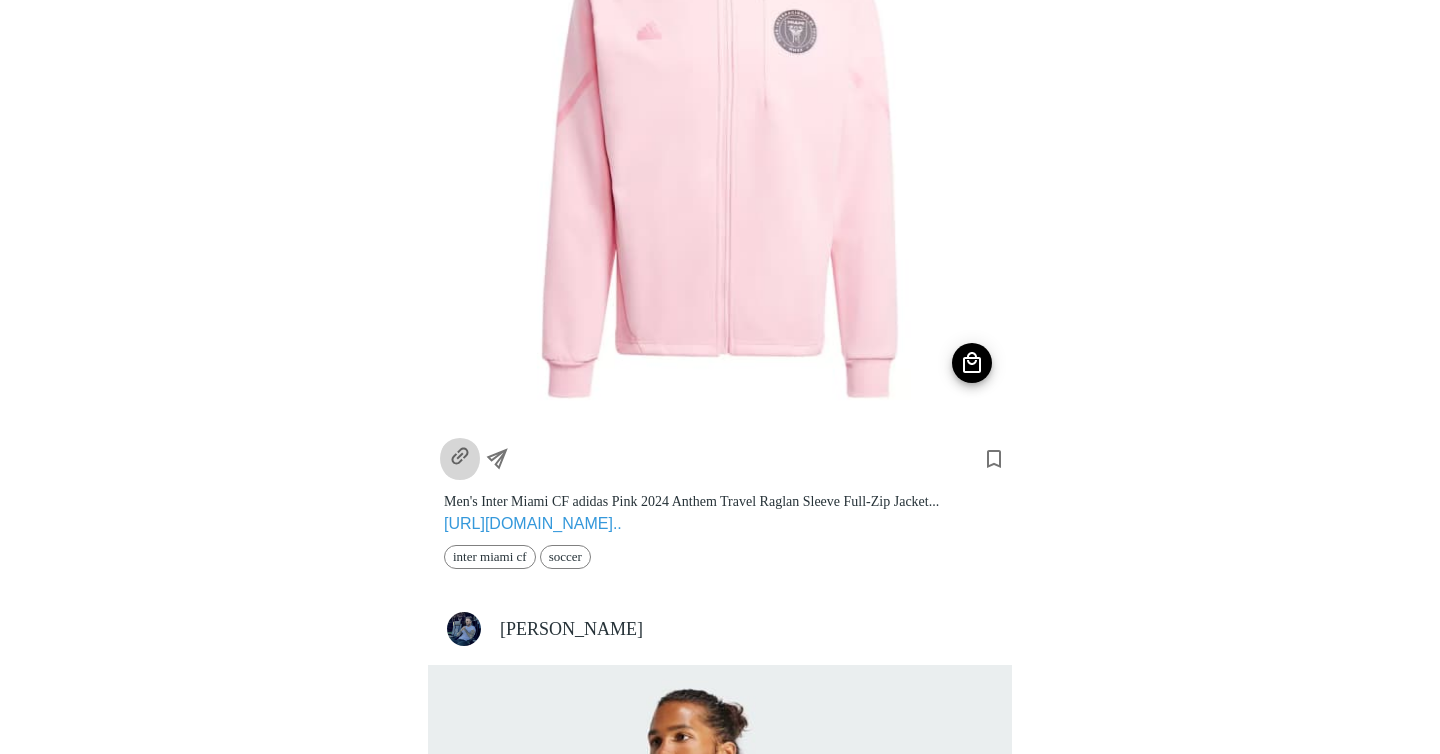 click at bounding box center (460, 458) 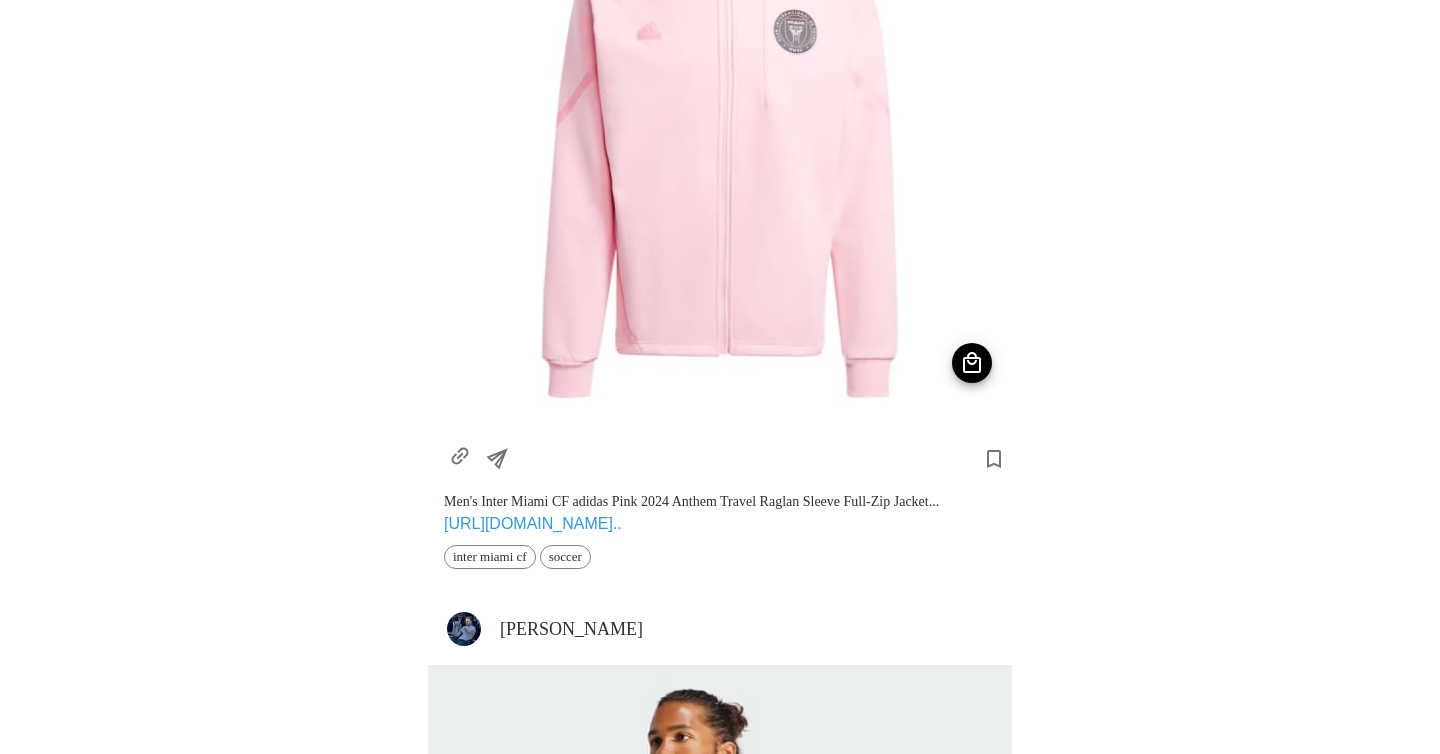 scroll, scrollTop: 0, scrollLeft: 0, axis: both 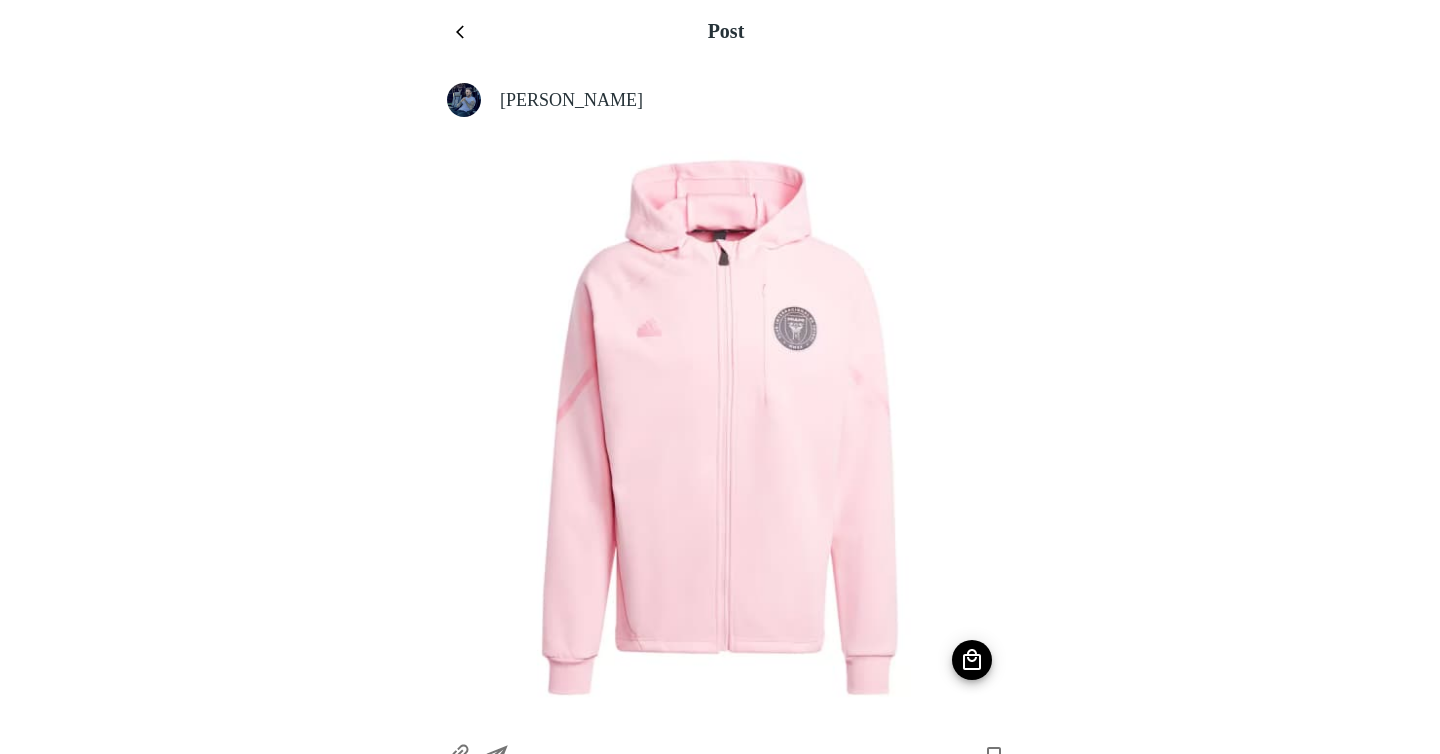 click on "[PERSON_NAME]" at bounding box center [748, 100] 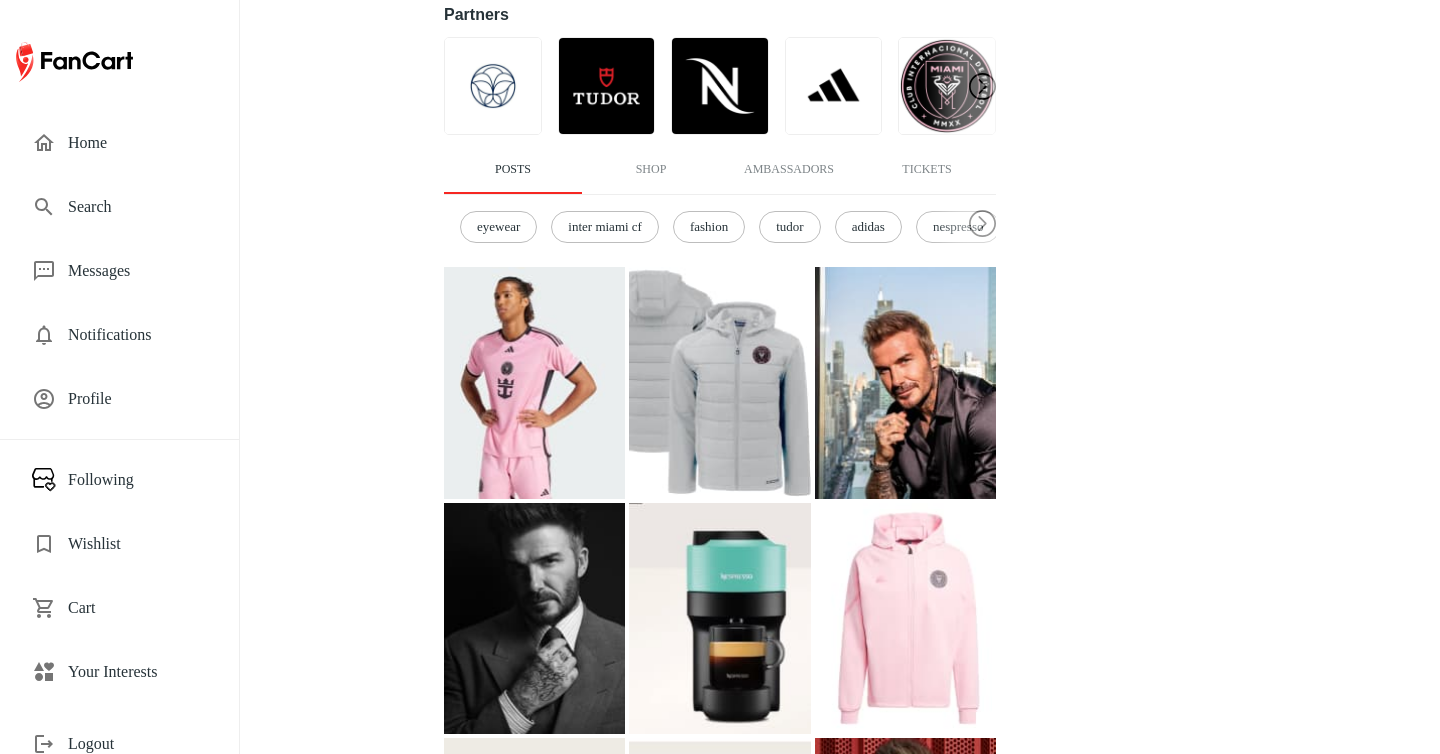 scroll, scrollTop: 427, scrollLeft: 0, axis: vertical 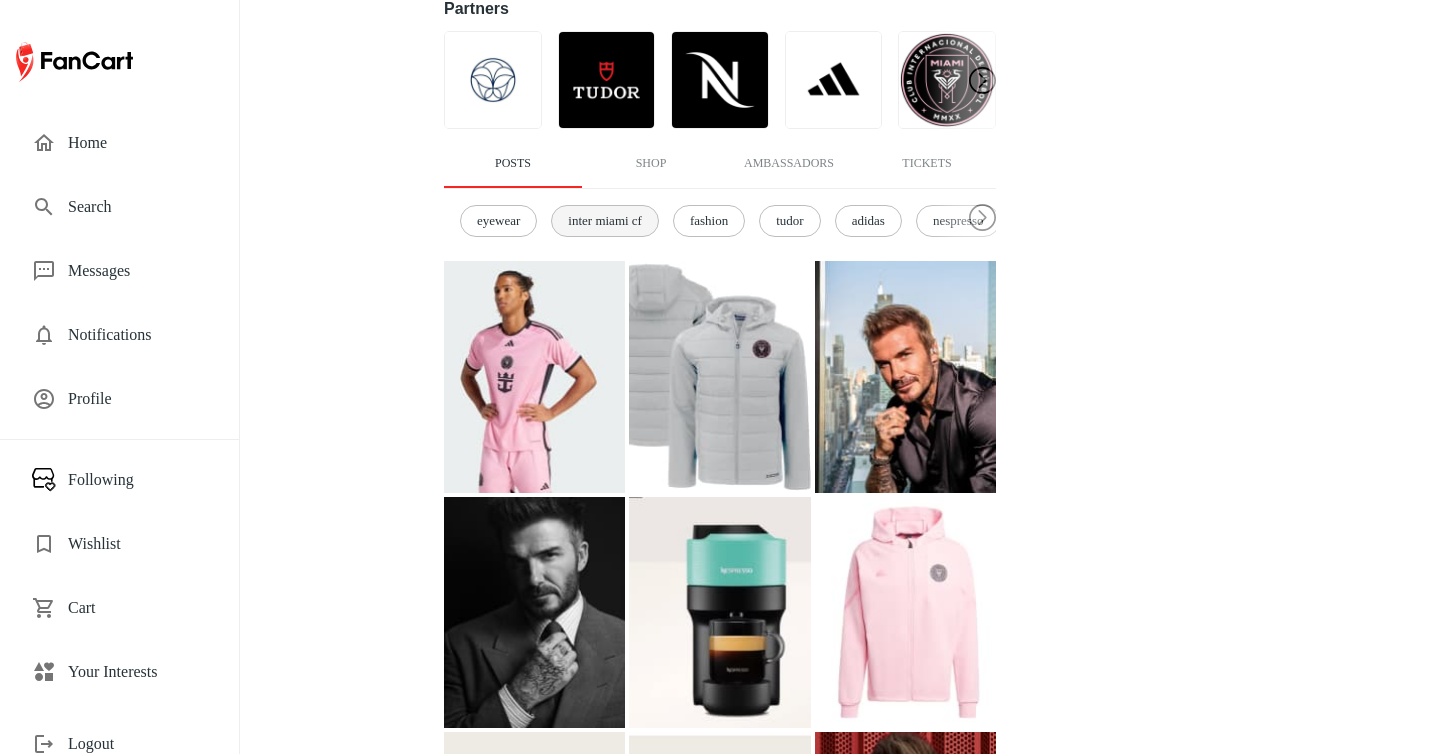 click on "inter miami cf" at bounding box center [605, 221] 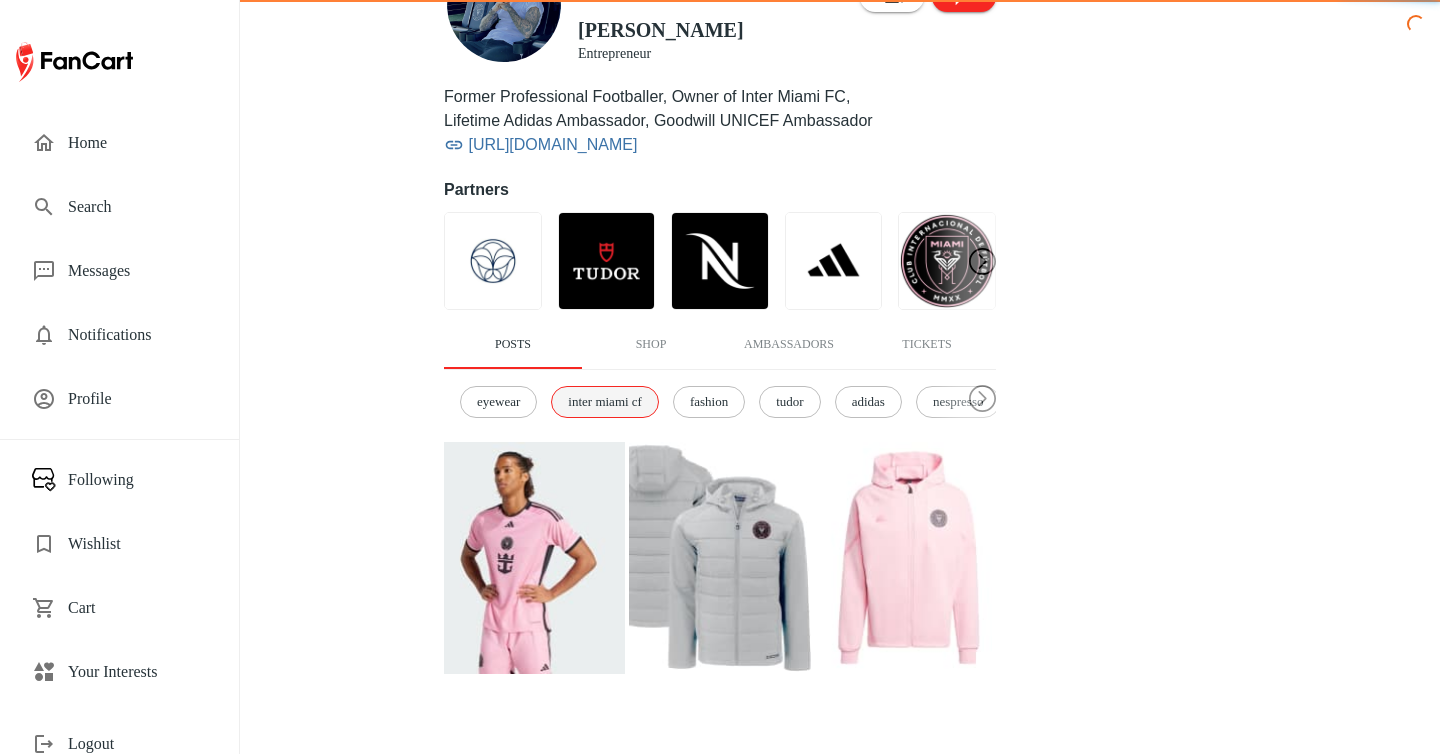 scroll, scrollTop: 245, scrollLeft: 0, axis: vertical 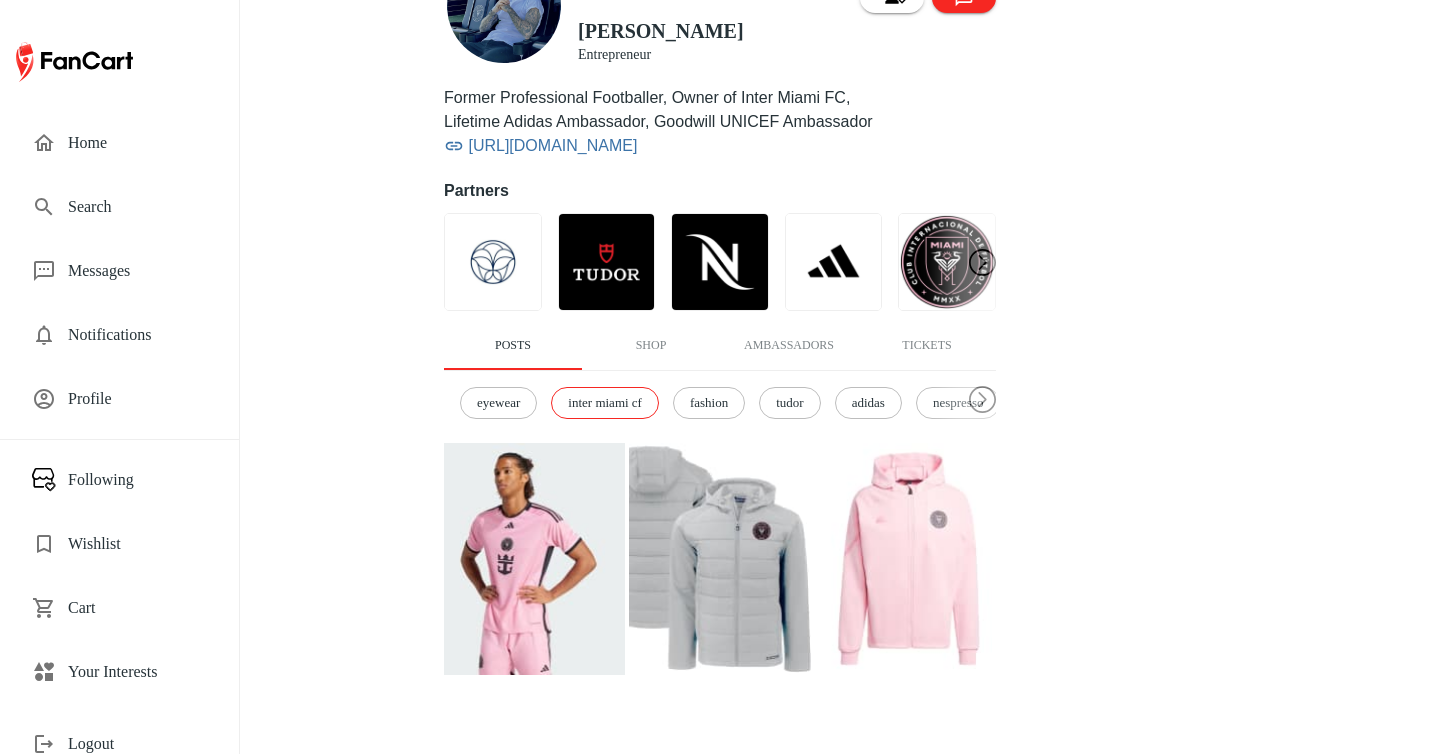 click on "eyewear inter miami cf fashion tudor adidas nespresso hugo boss soccer [PERSON_NAME] [PERSON_NAME]" at bounding box center [720, 403] 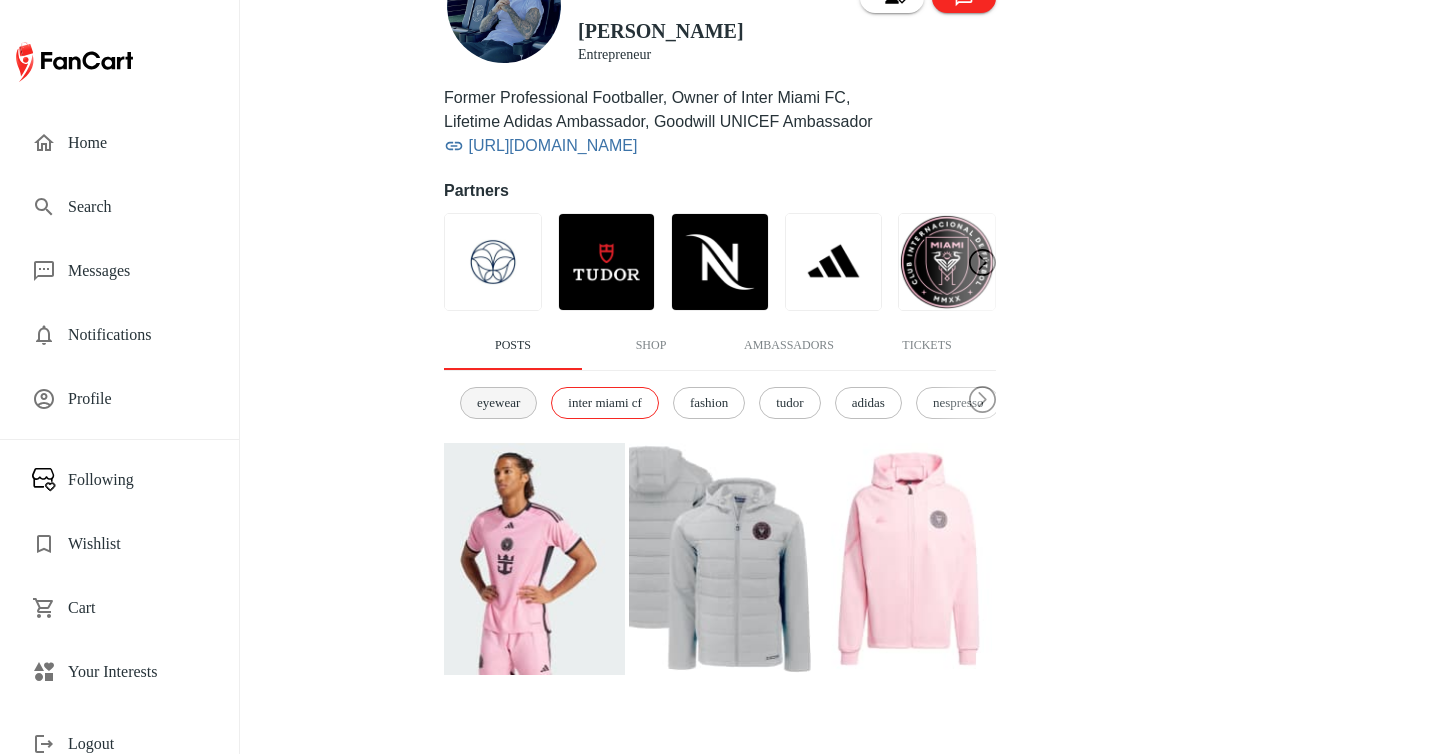 click on "eyewear" at bounding box center (498, 403) 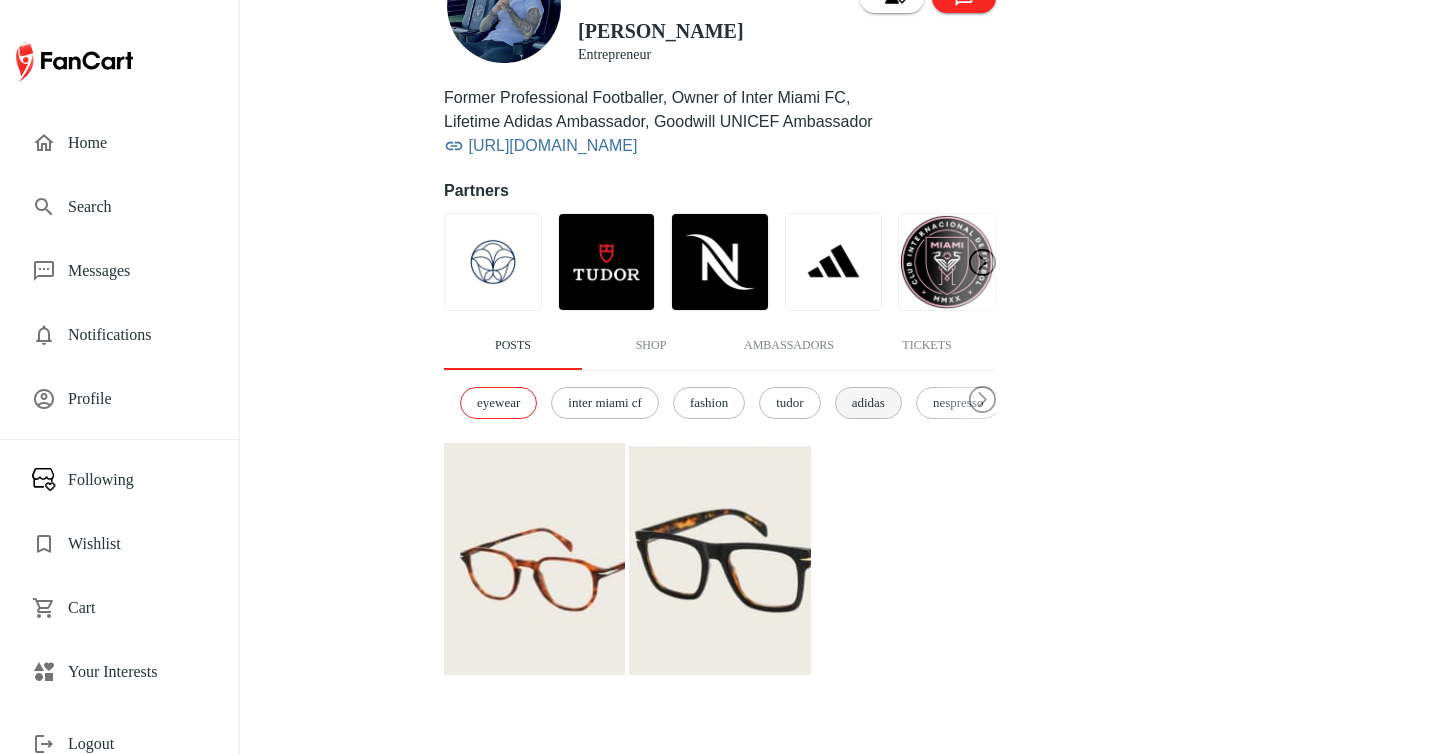 click on "adidas" at bounding box center [868, 403] 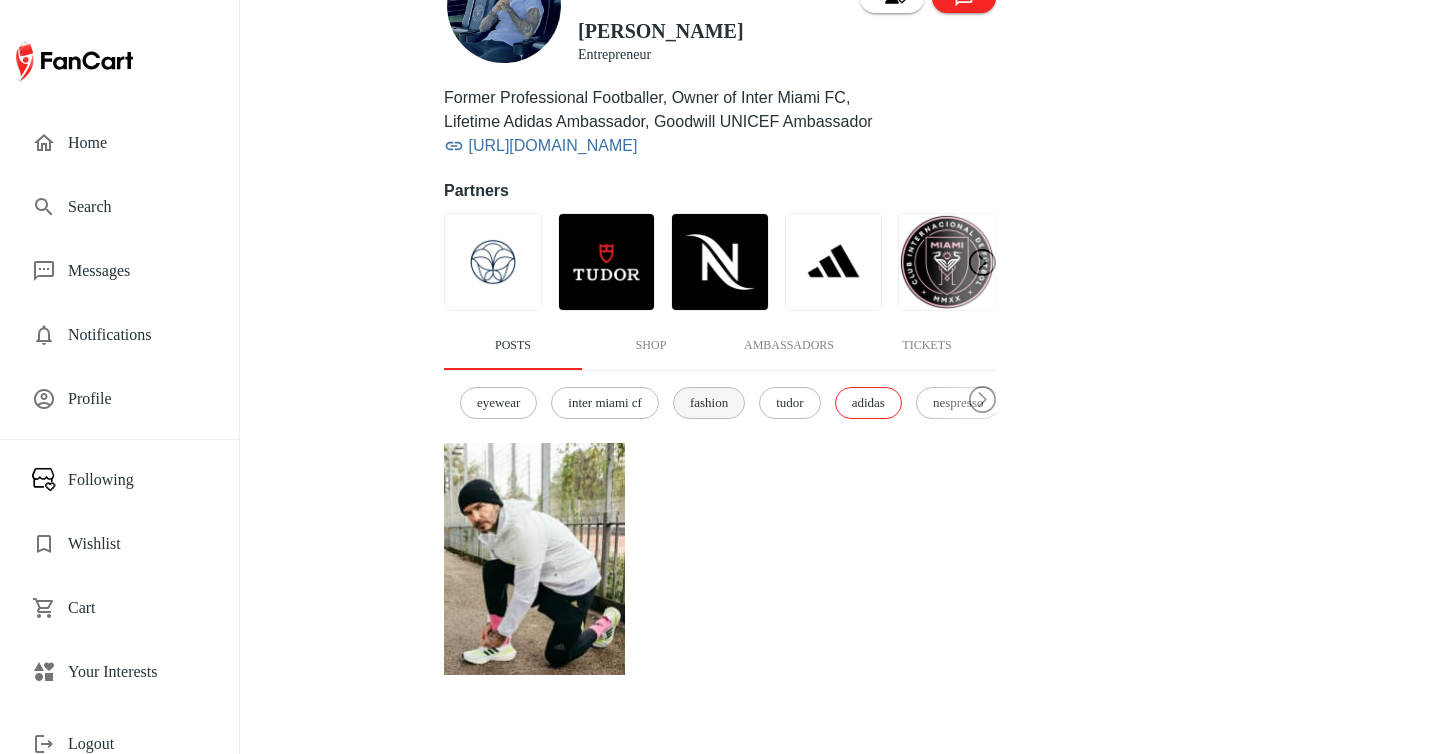 click on "fashion" at bounding box center [709, 403] 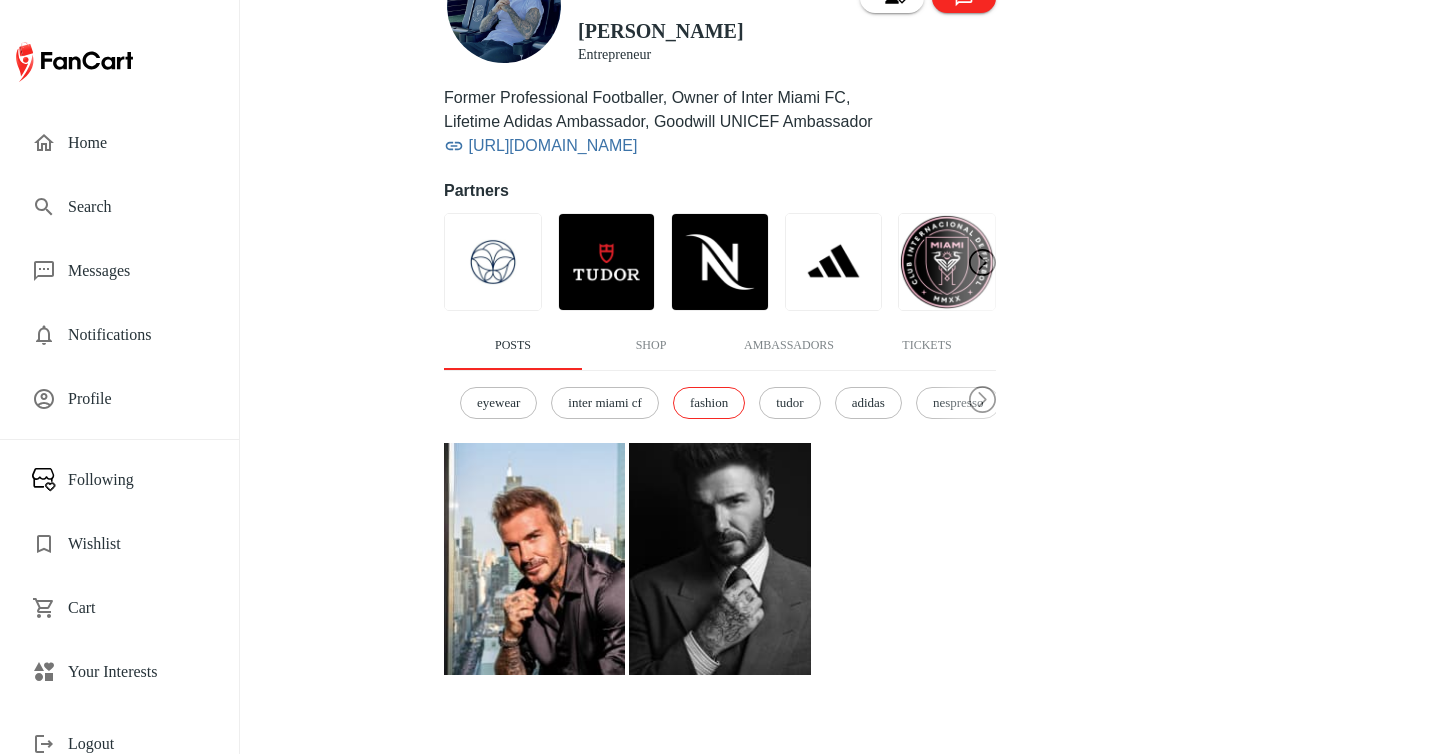 scroll, scrollTop: 0, scrollLeft: 0, axis: both 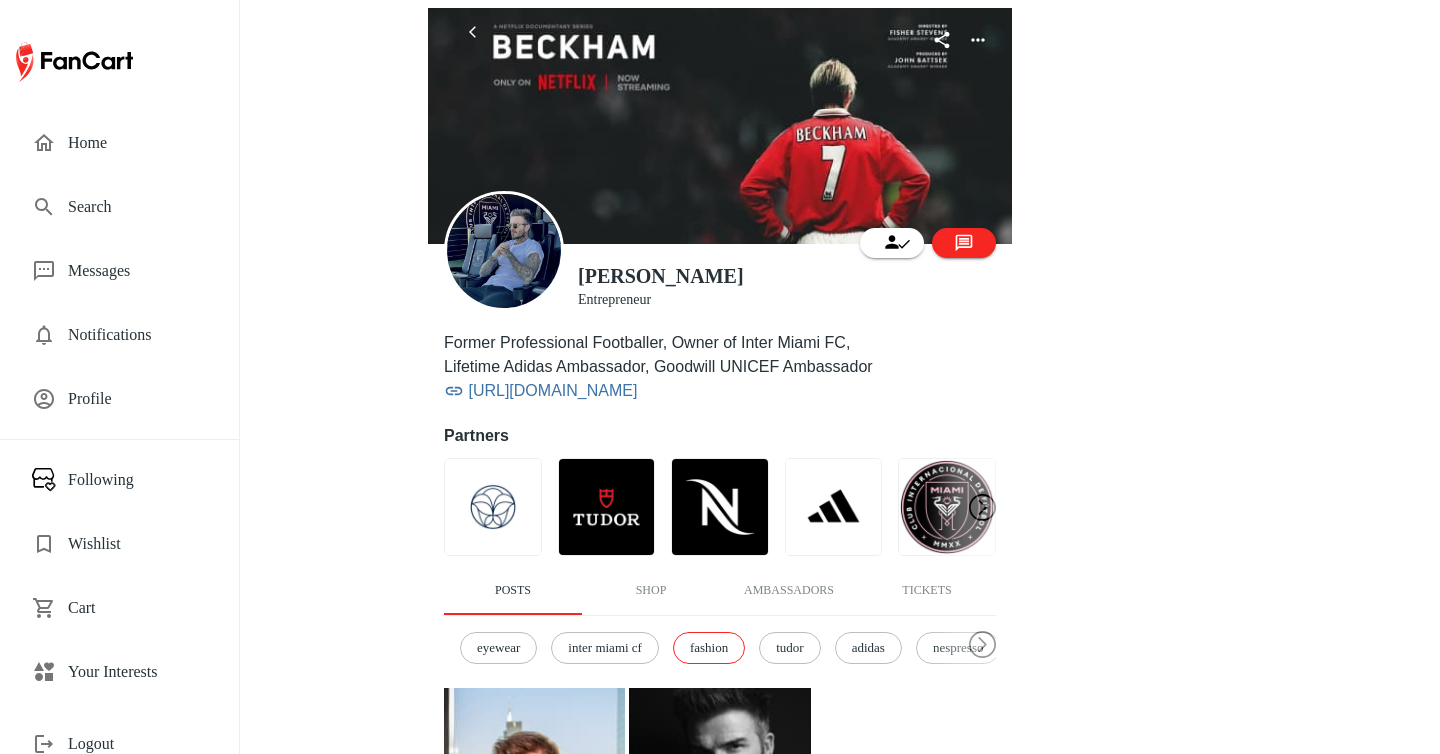 click on "eyewear inter miami cf fashion tudor adidas nespresso hugo boss soccer [PERSON_NAME] [PERSON_NAME]" at bounding box center [720, 648] 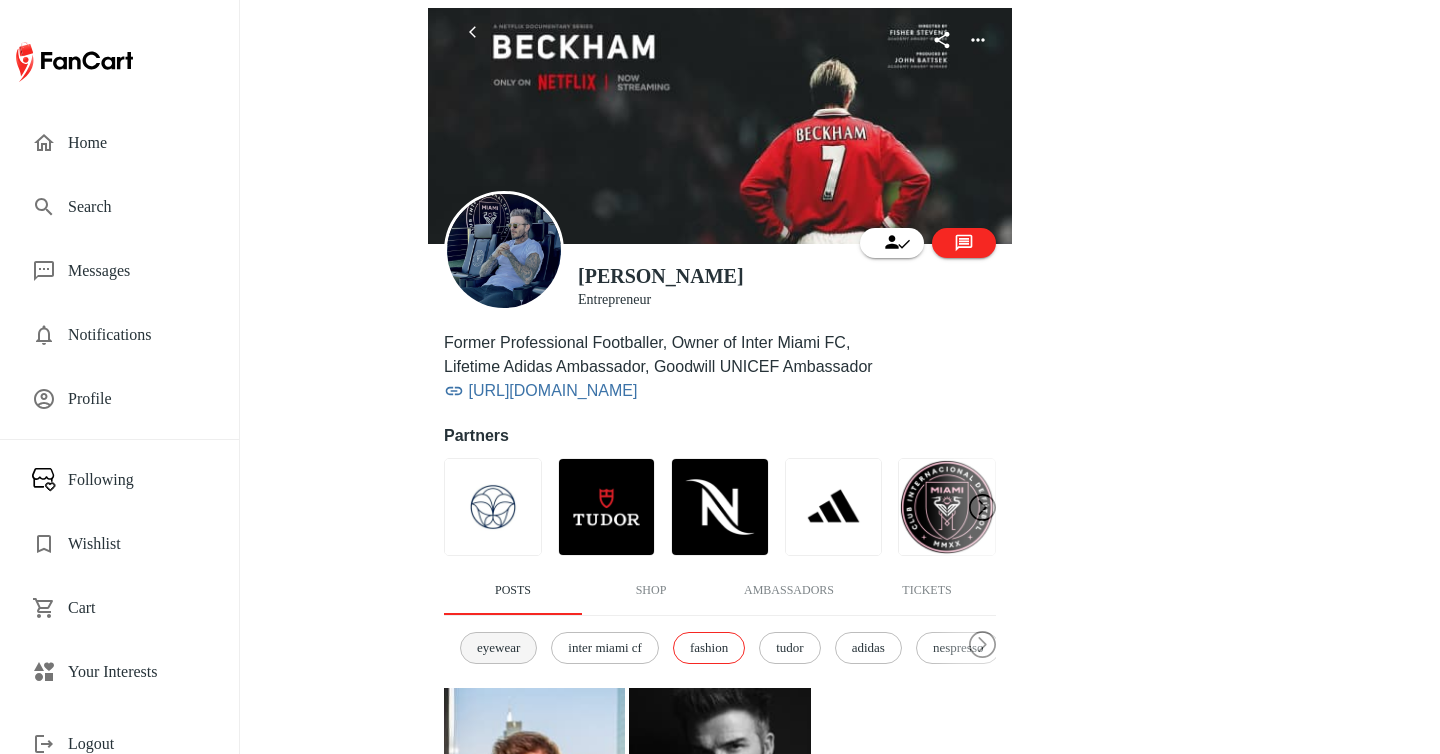 click on "eyewear" at bounding box center (498, 648) 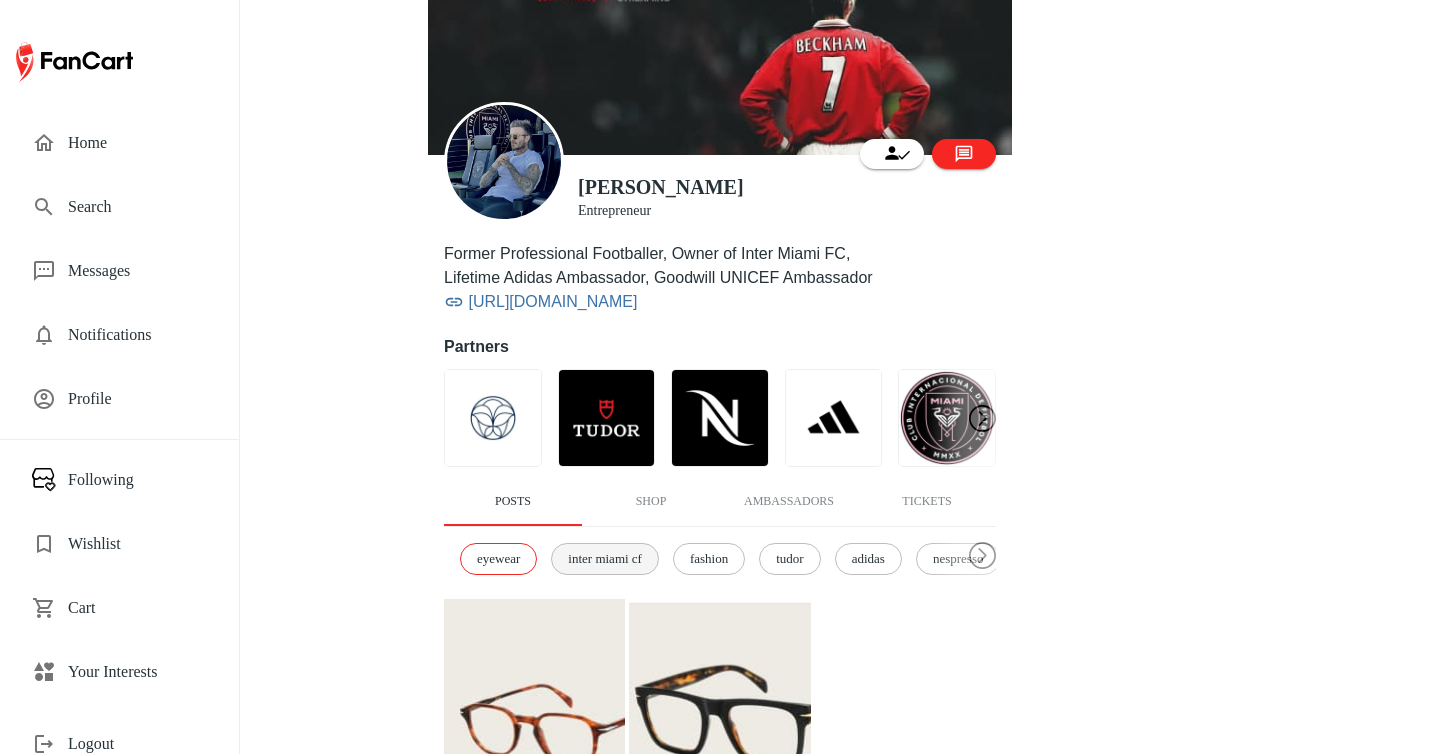 scroll, scrollTop: 0, scrollLeft: 0, axis: both 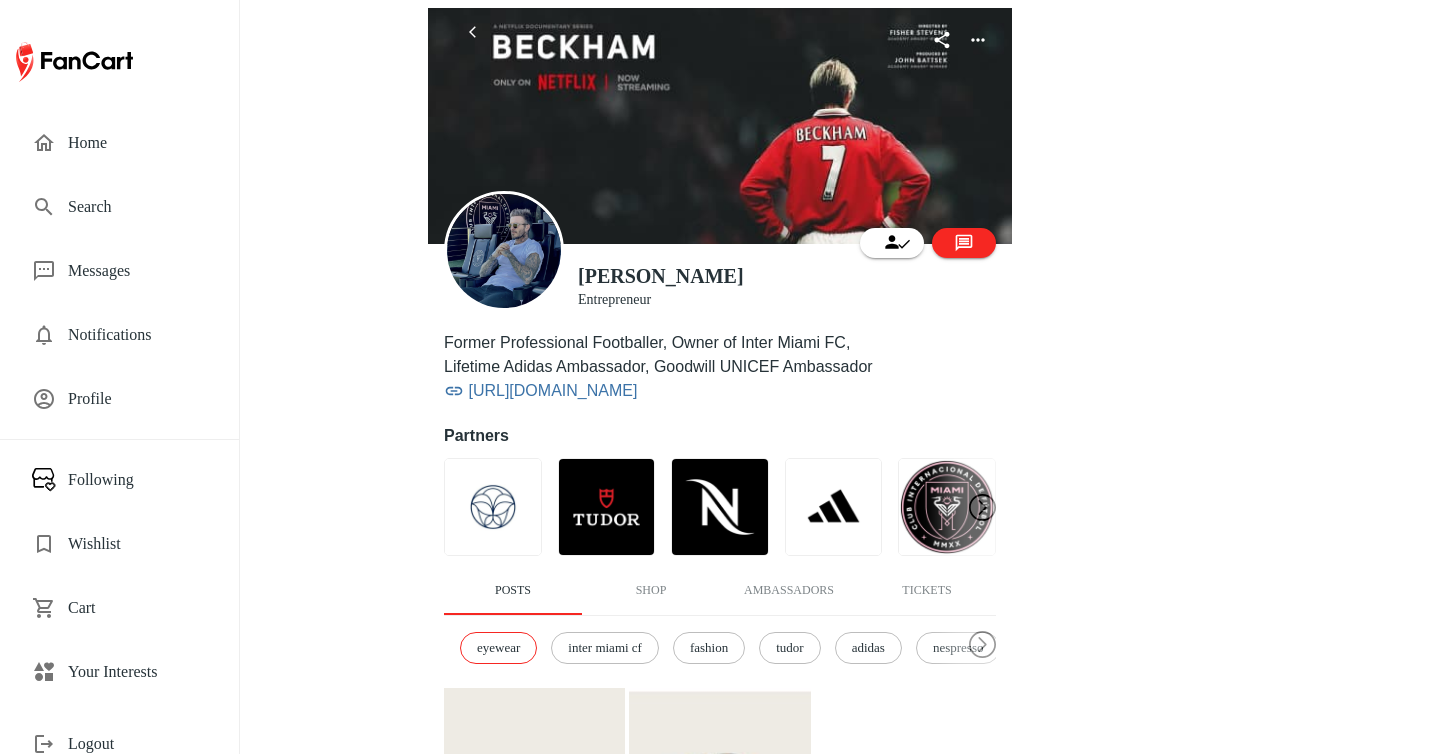 click on "Home" at bounding box center (137, 143) 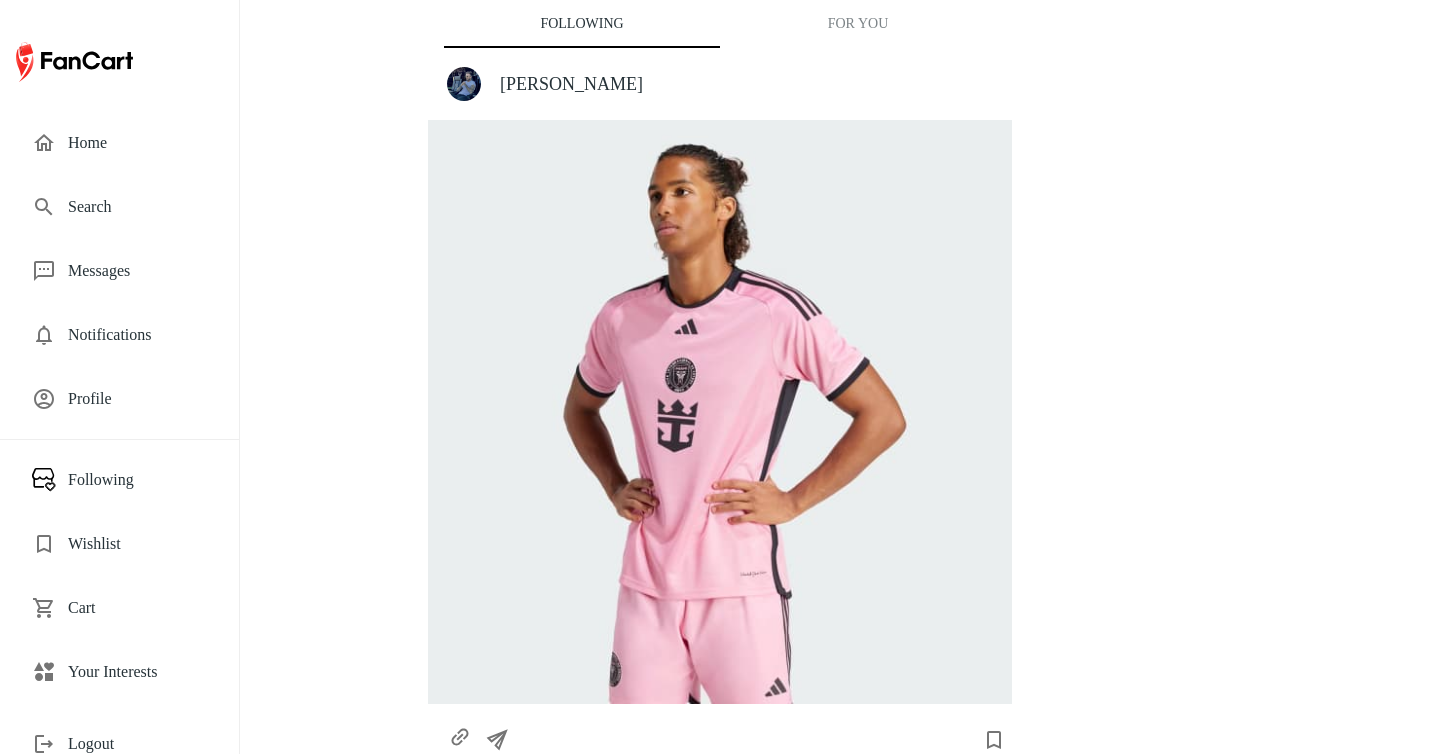 click on "Home" at bounding box center (137, 143) 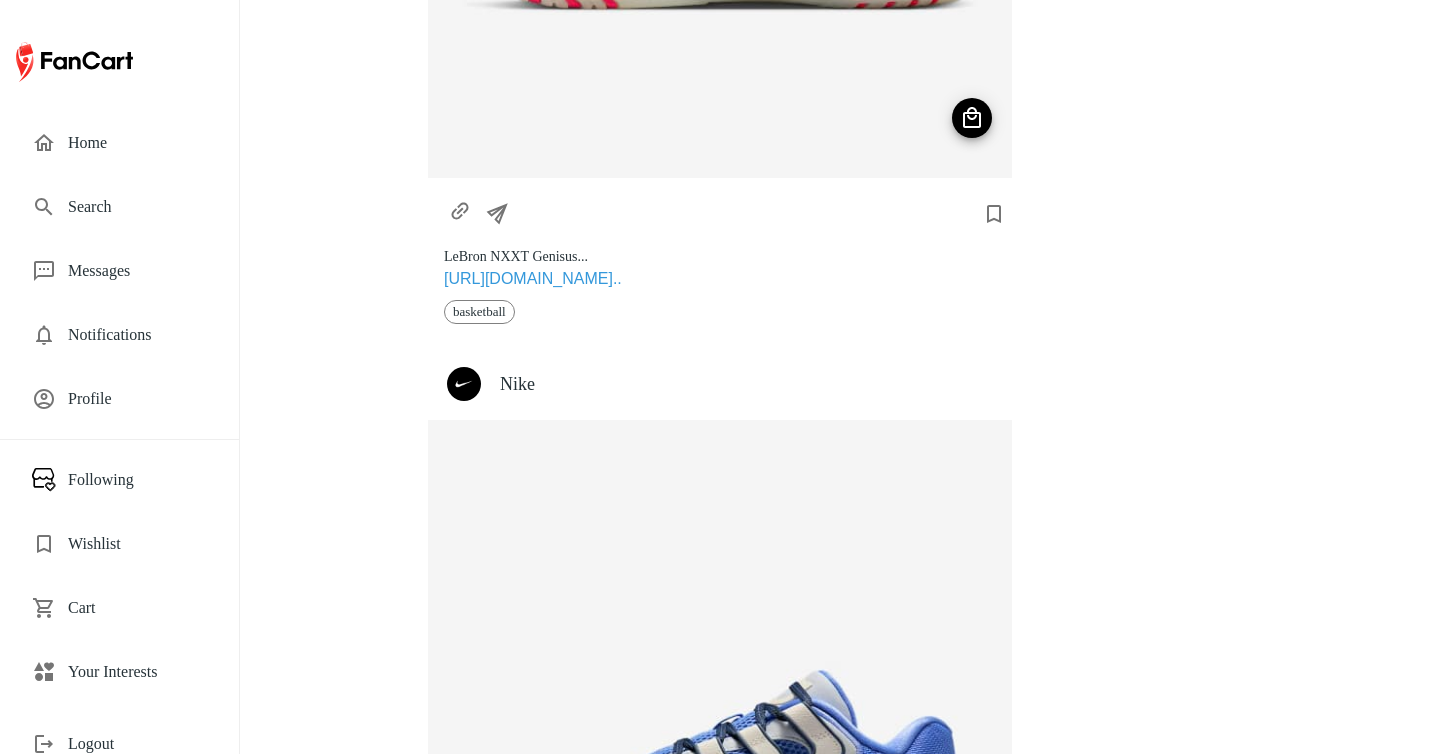 scroll, scrollTop: 3017, scrollLeft: 0, axis: vertical 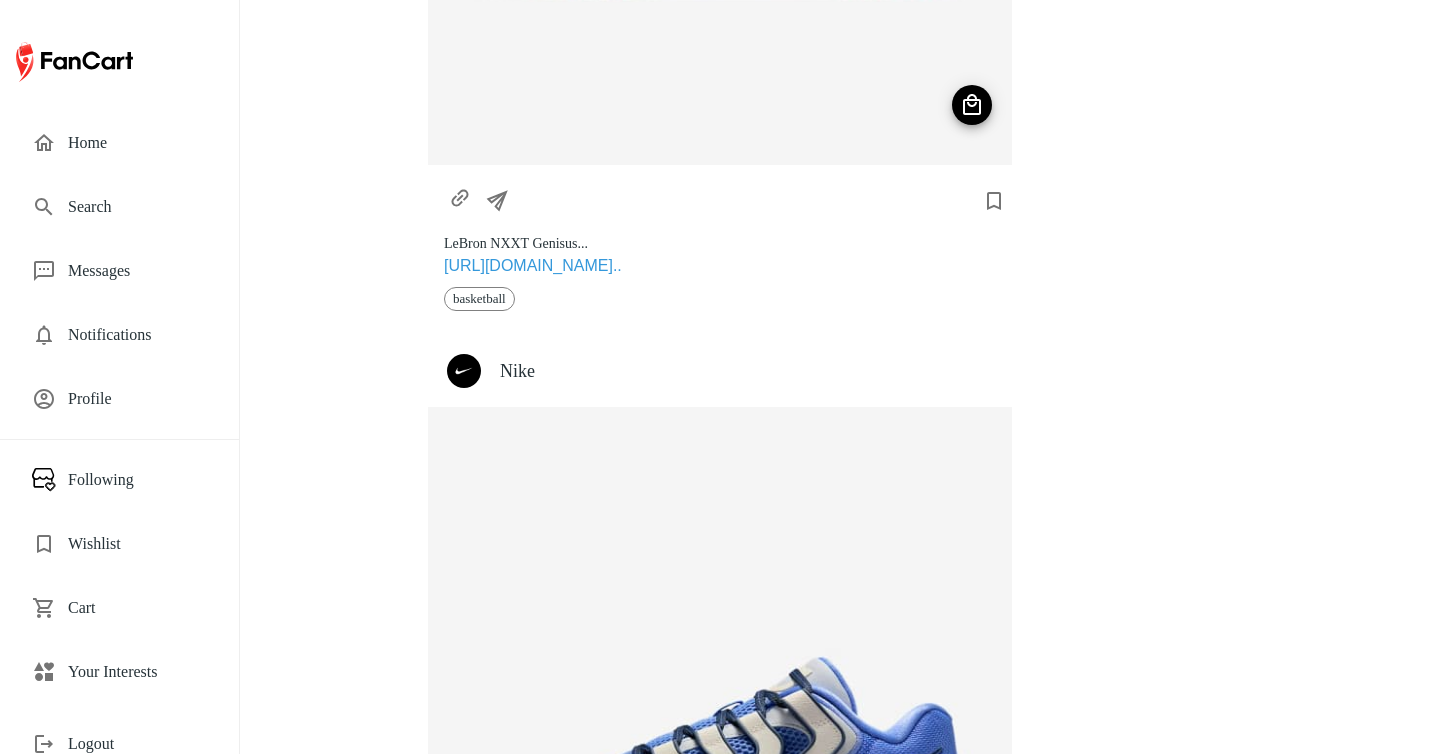 click on "Nike" at bounding box center [720, 371] 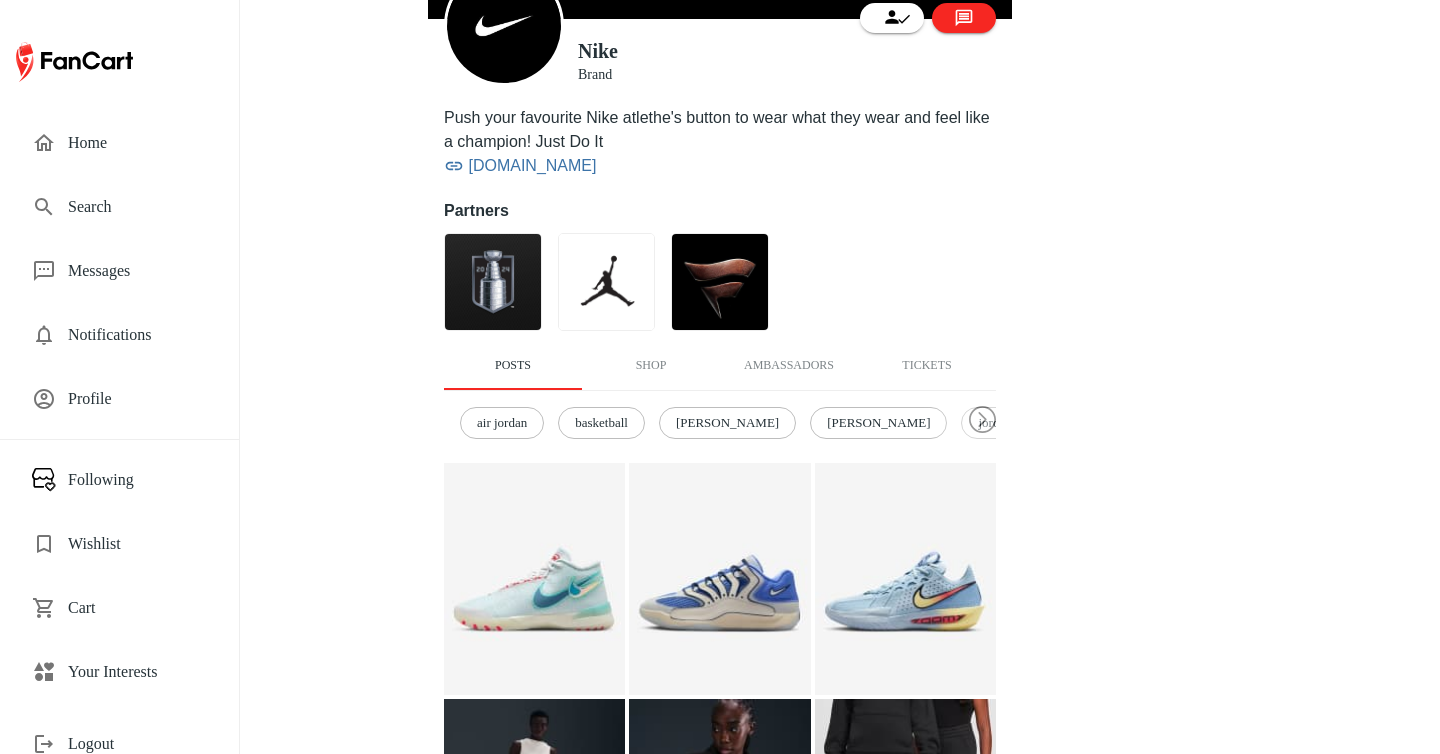 scroll, scrollTop: 303, scrollLeft: 0, axis: vertical 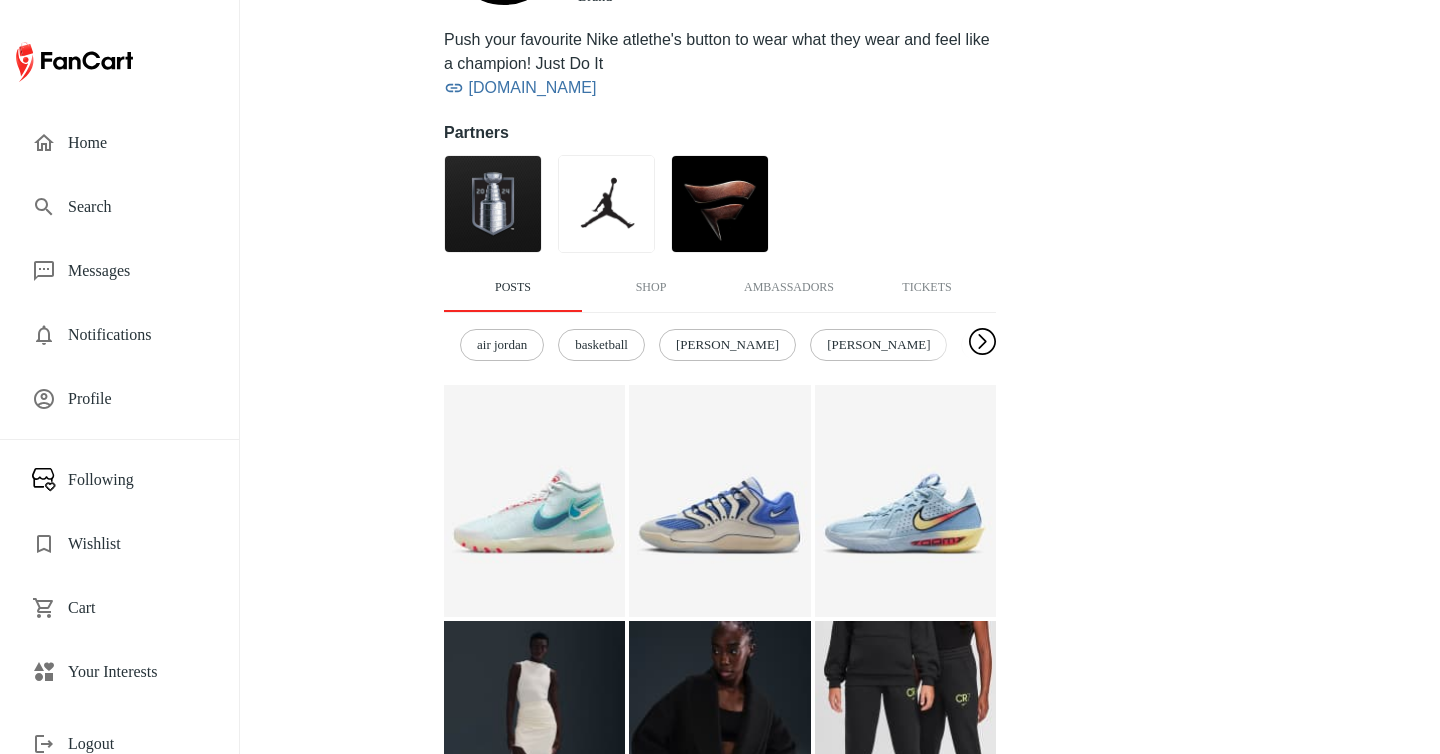 click at bounding box center (982, 342) 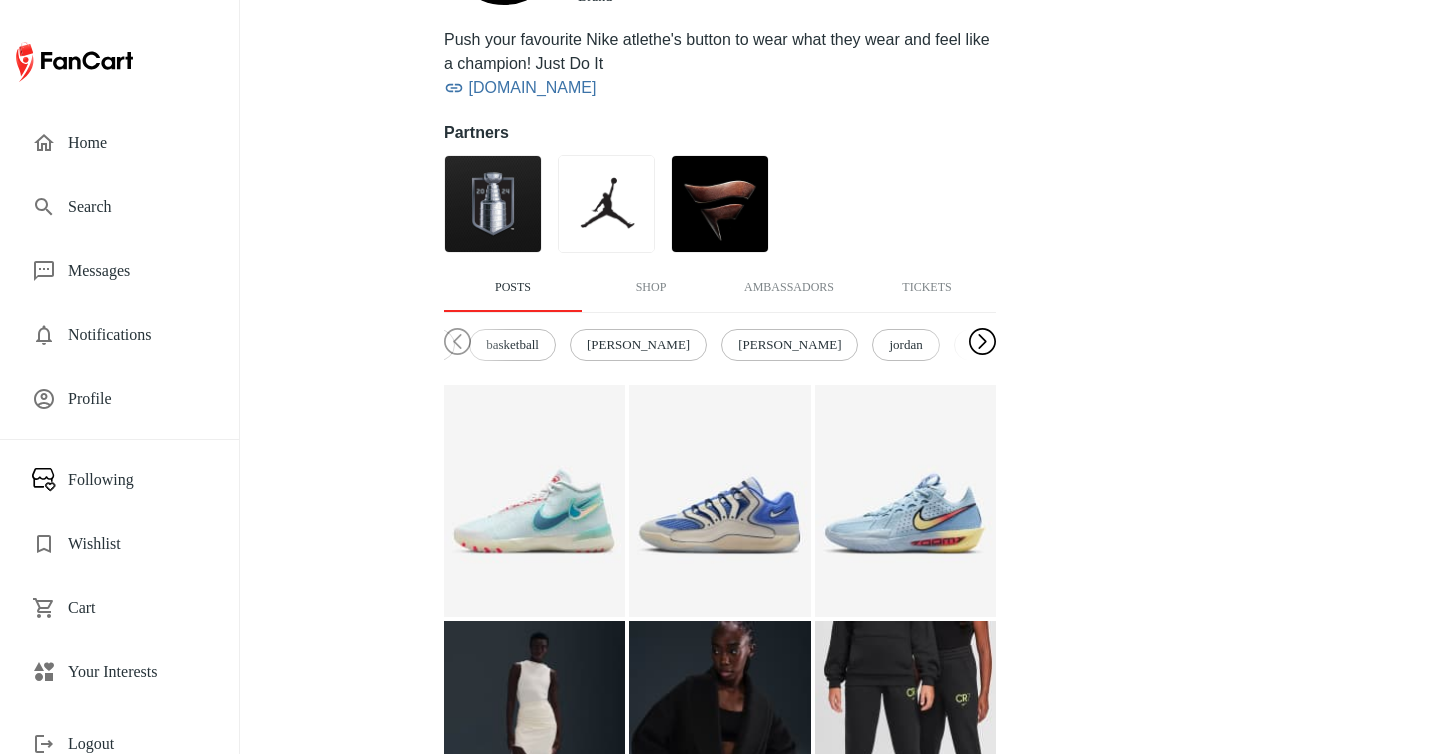 click at bounding box center [982, 342] 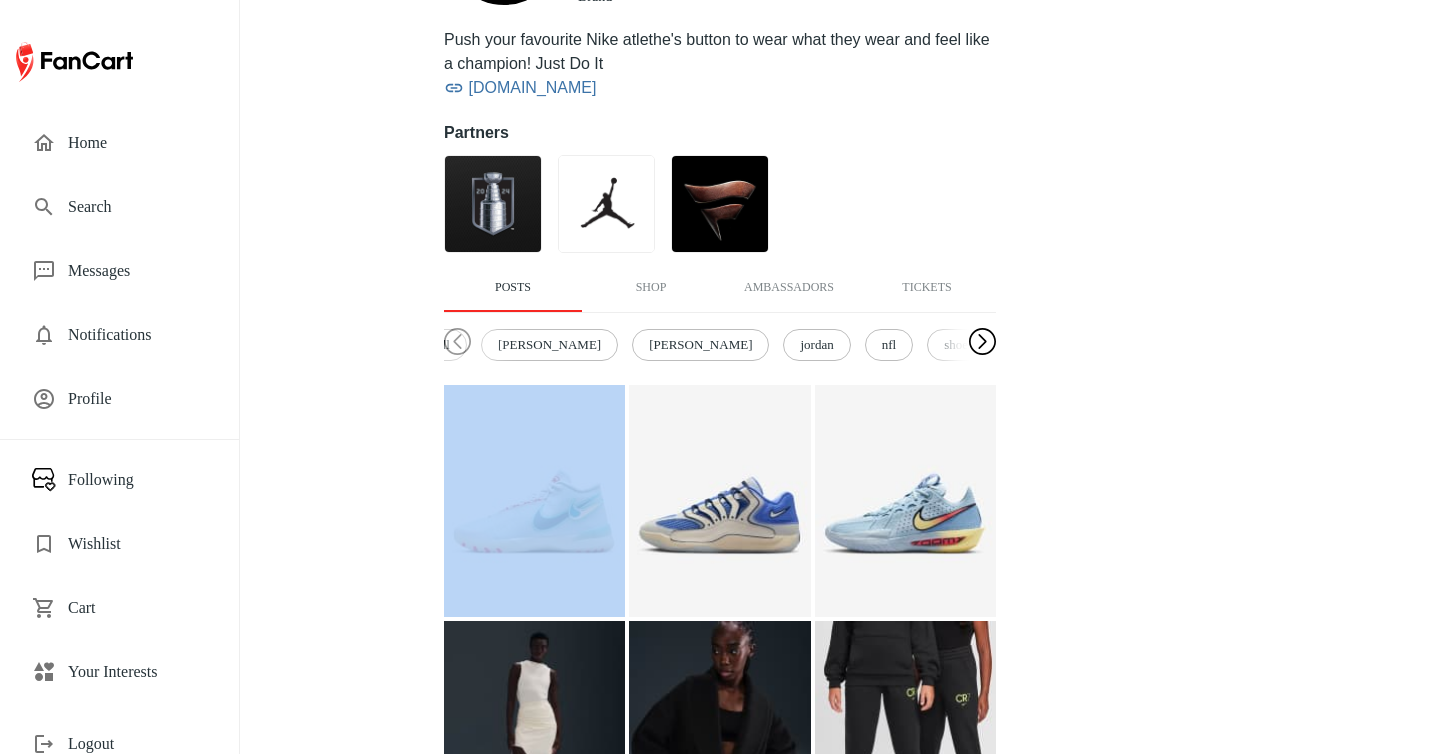 click at bounding box center (982, 342) 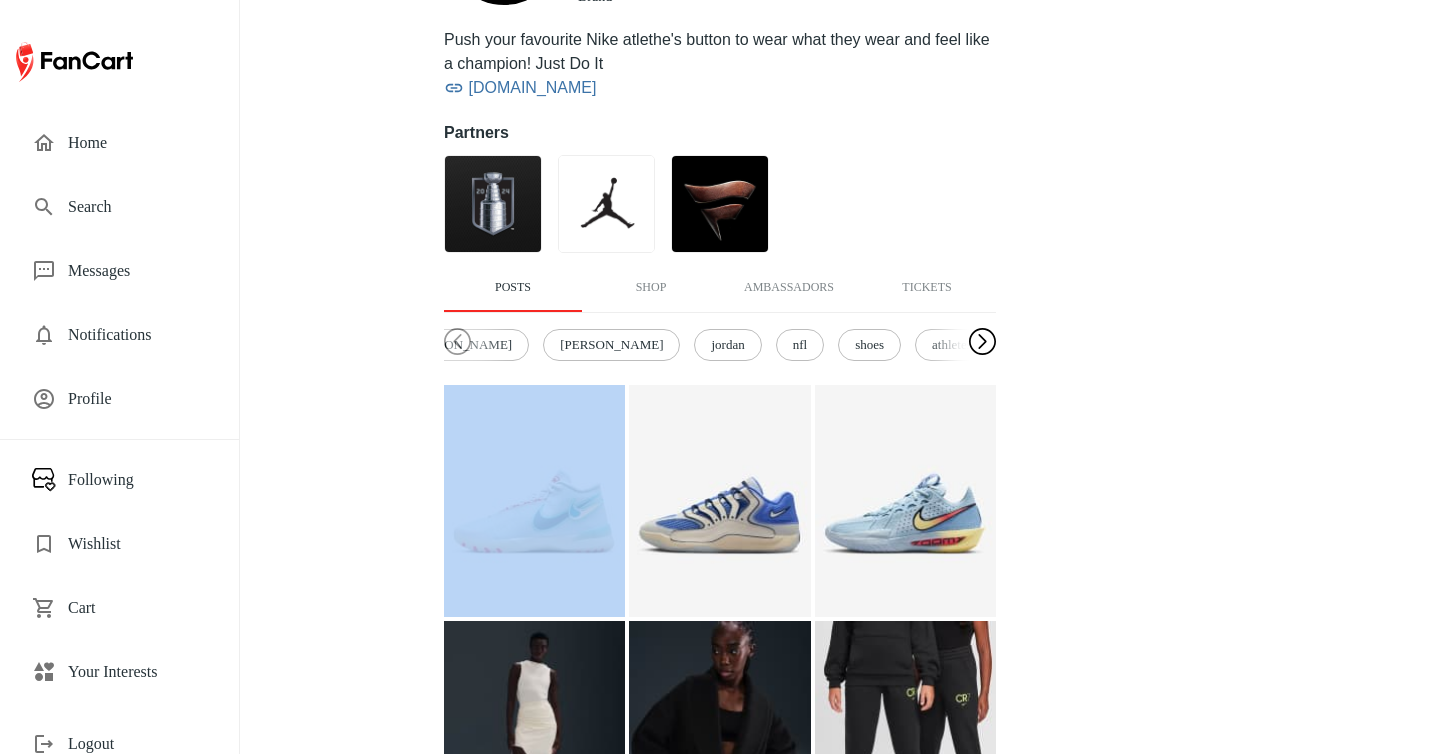 click at bounding box center [982, 342] 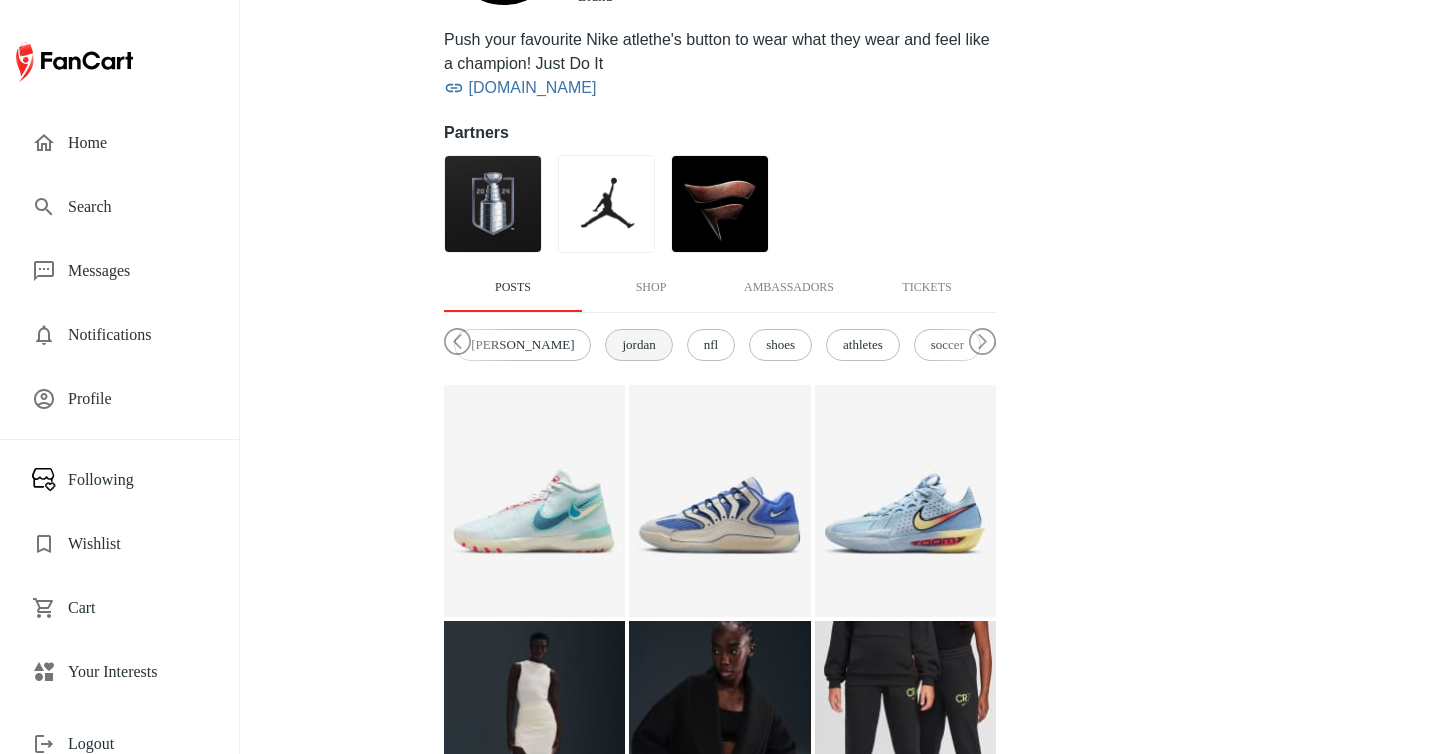 click on "jordan" at bounding box center (638, 345) 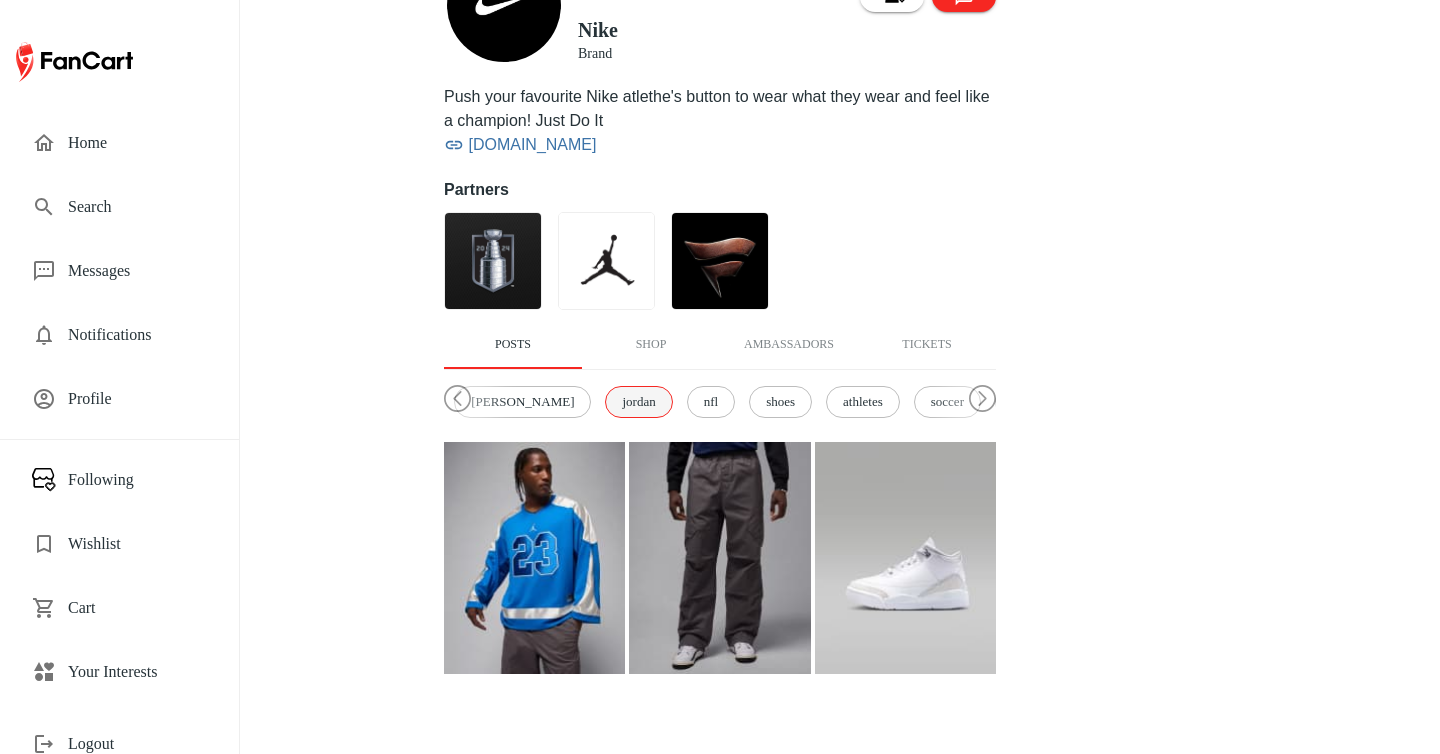 scroll, scrollTop: 245, scrollLeft: 0, axis: vertical 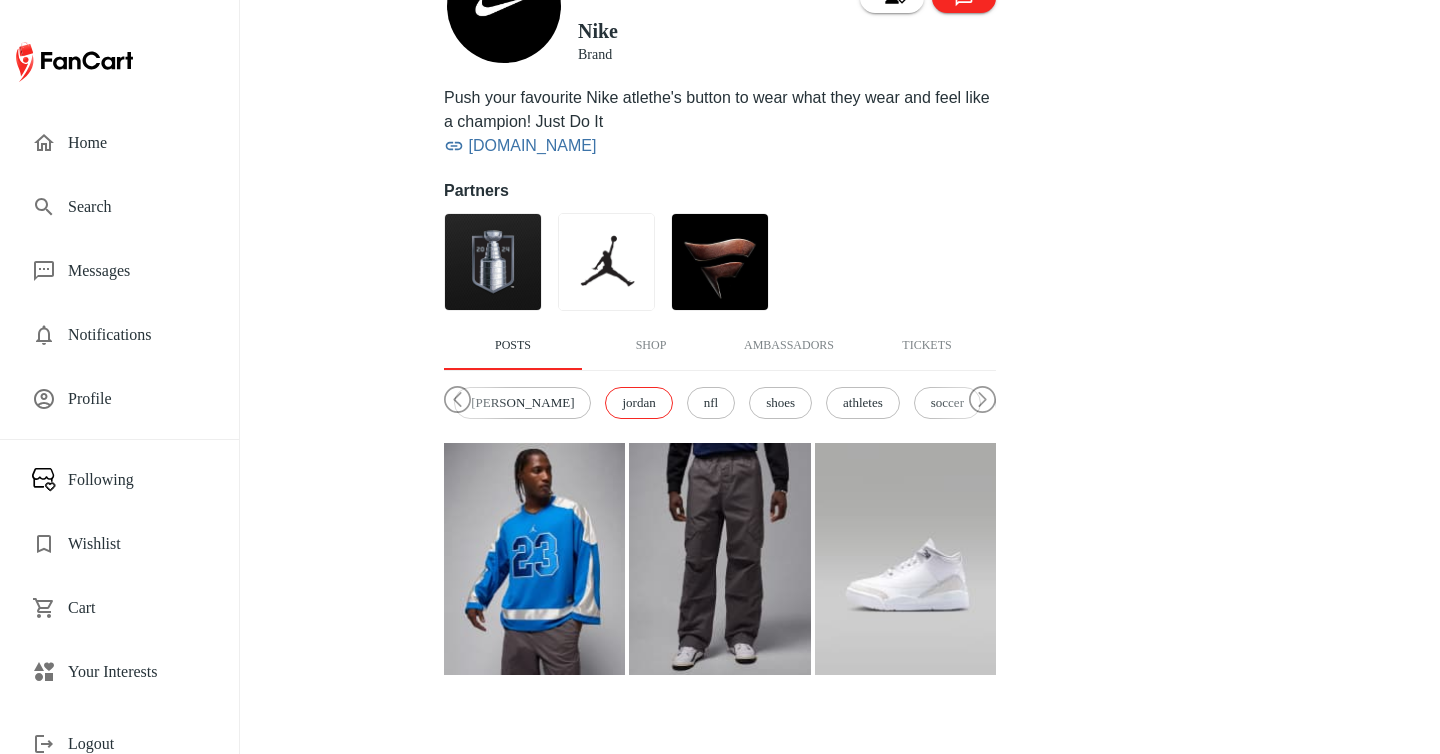 click at bounding box center (719, 559) 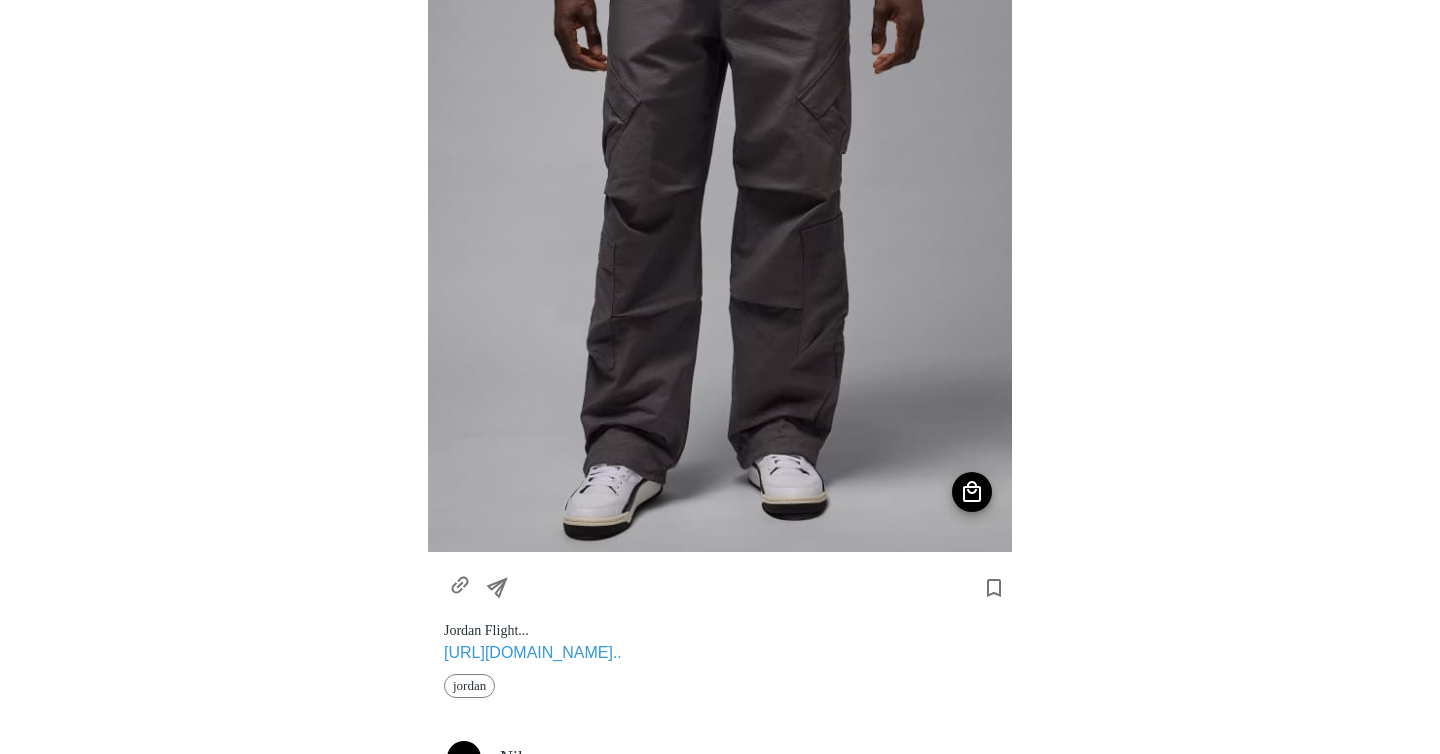 scroll, scrollTop: 0, scrollLeft: 0, axis: both 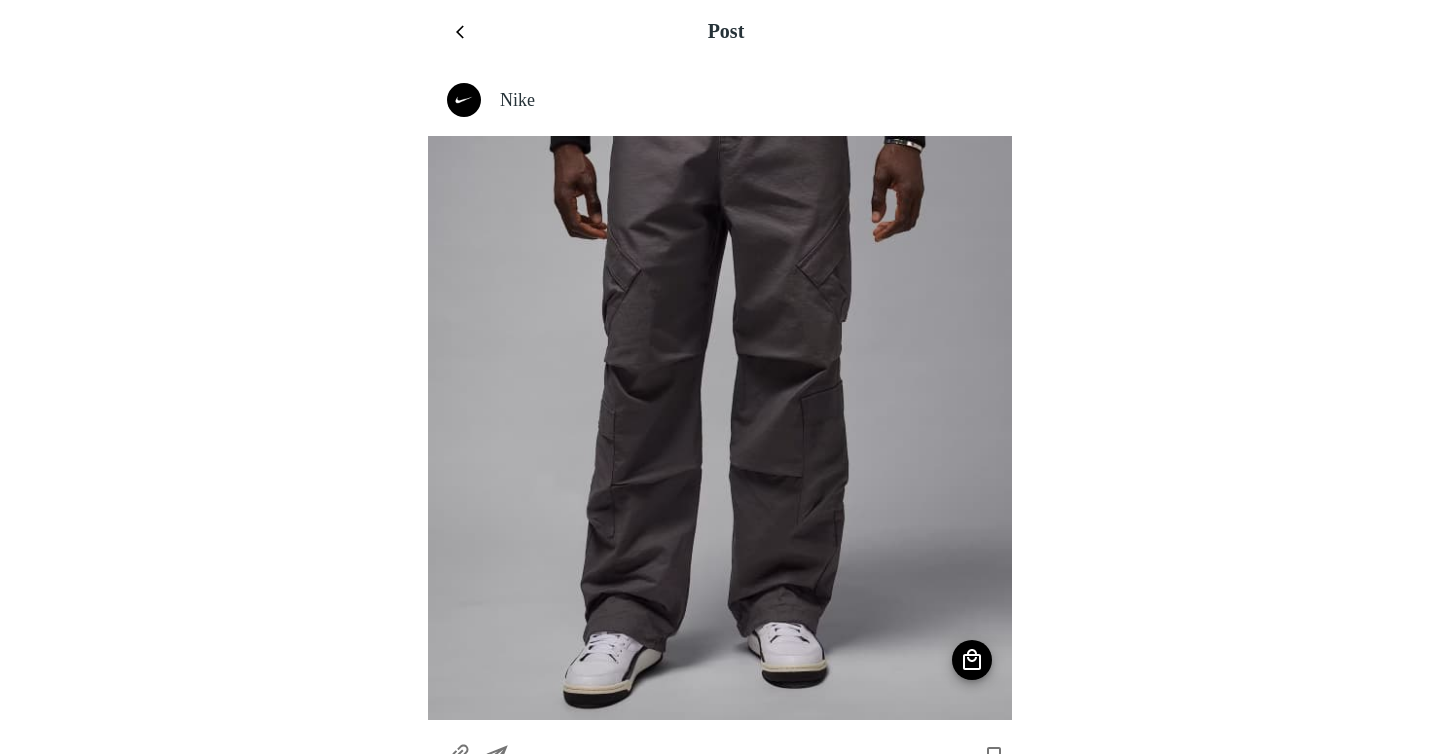 click 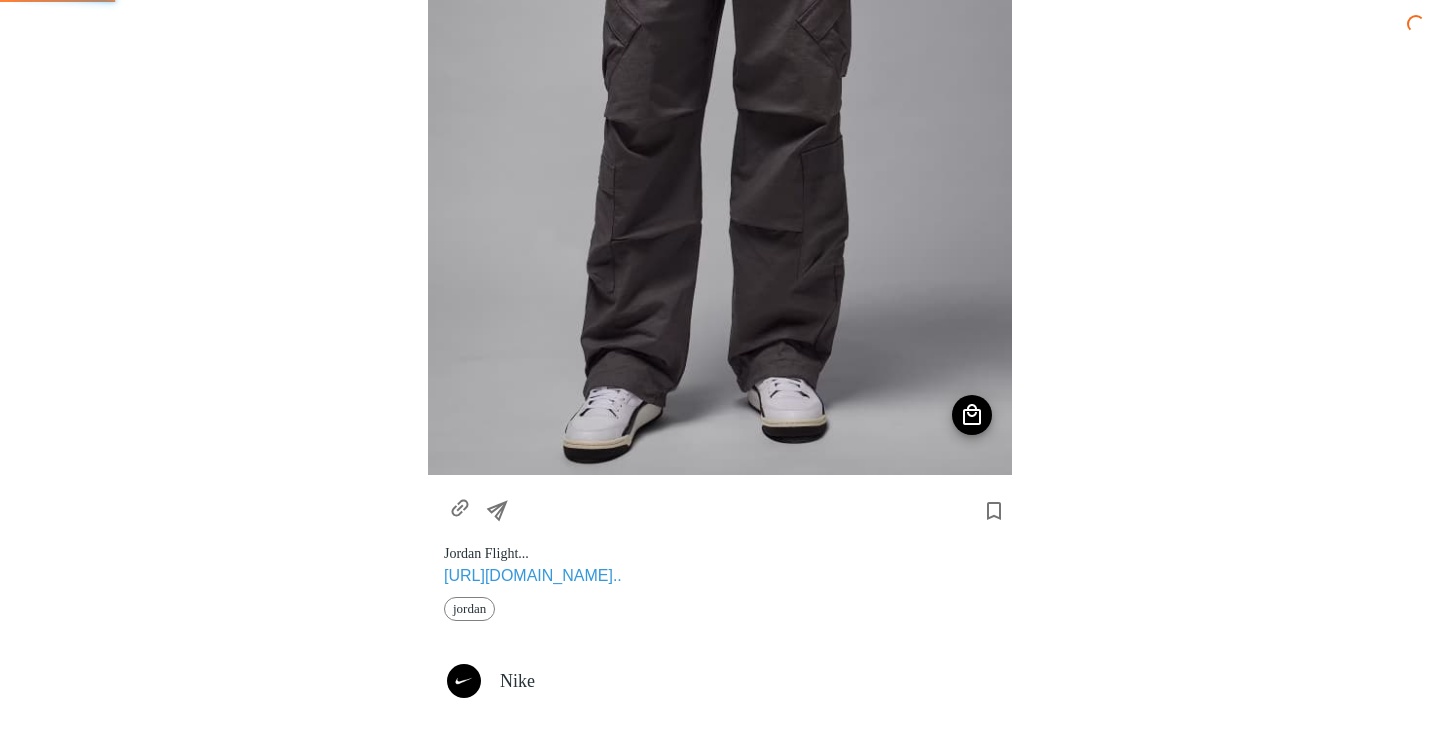 scroll, scrollTop: 0, scrollLeft: 0, axis: both 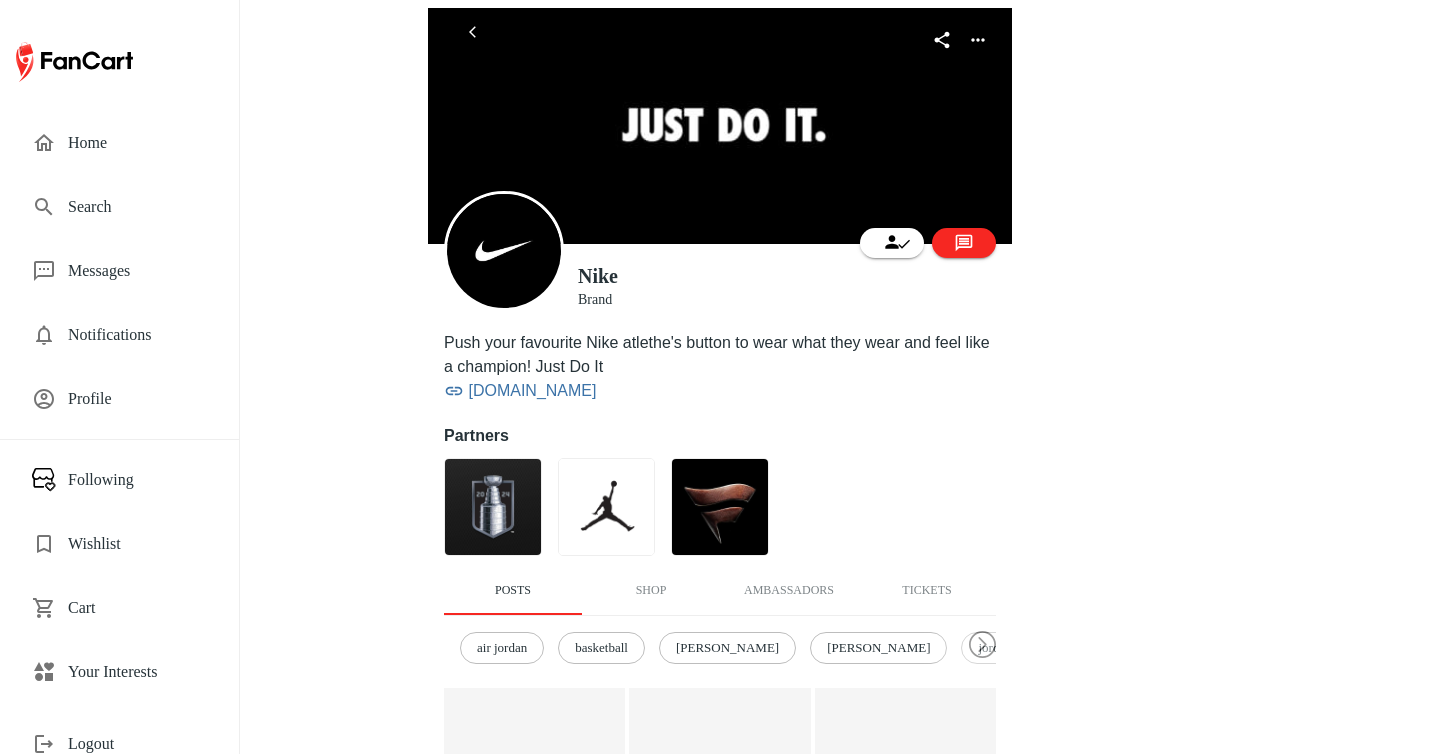 click on "Home" at bounding box center (137, 143) 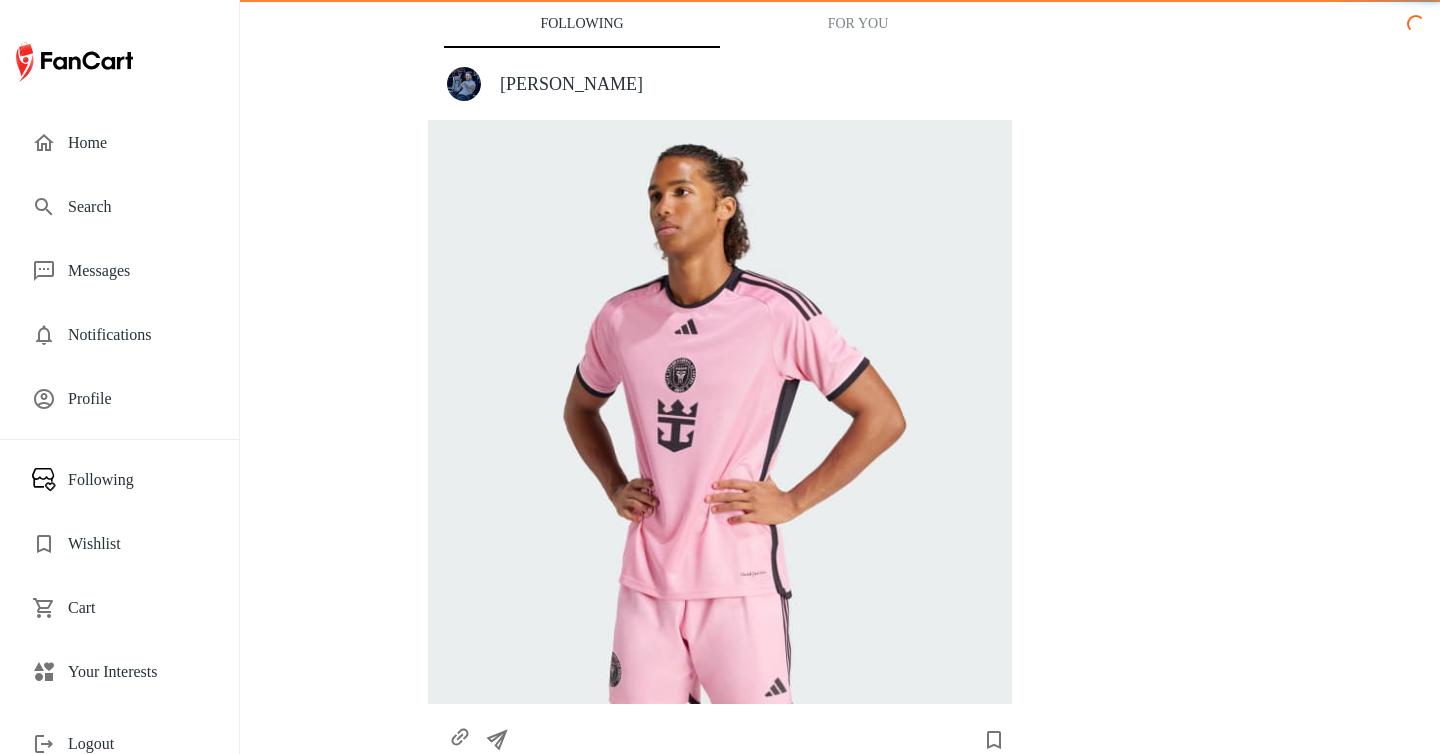 scroll, scrollTop: 21, scrollLeft: 0, axis: vertical 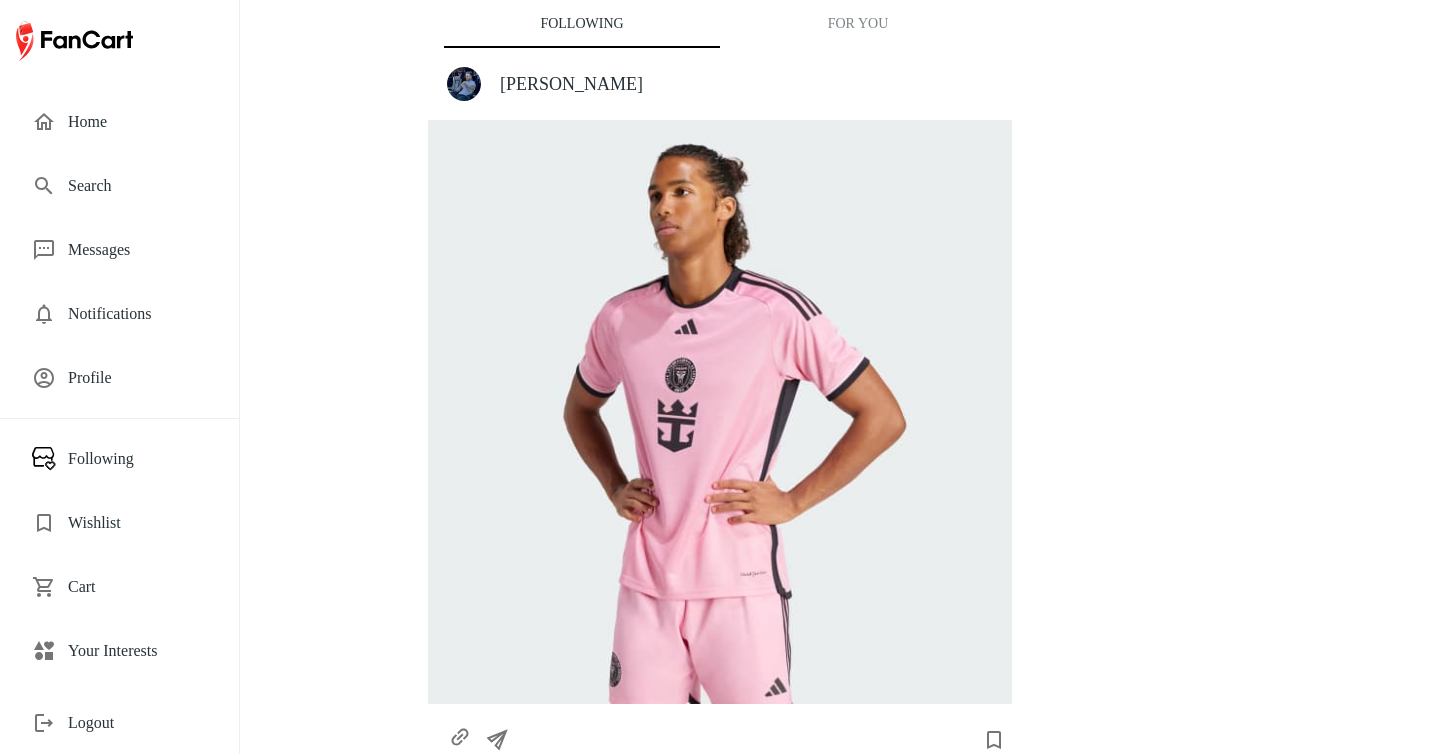 click on "Your Interests" at bounding box center (137, 651) 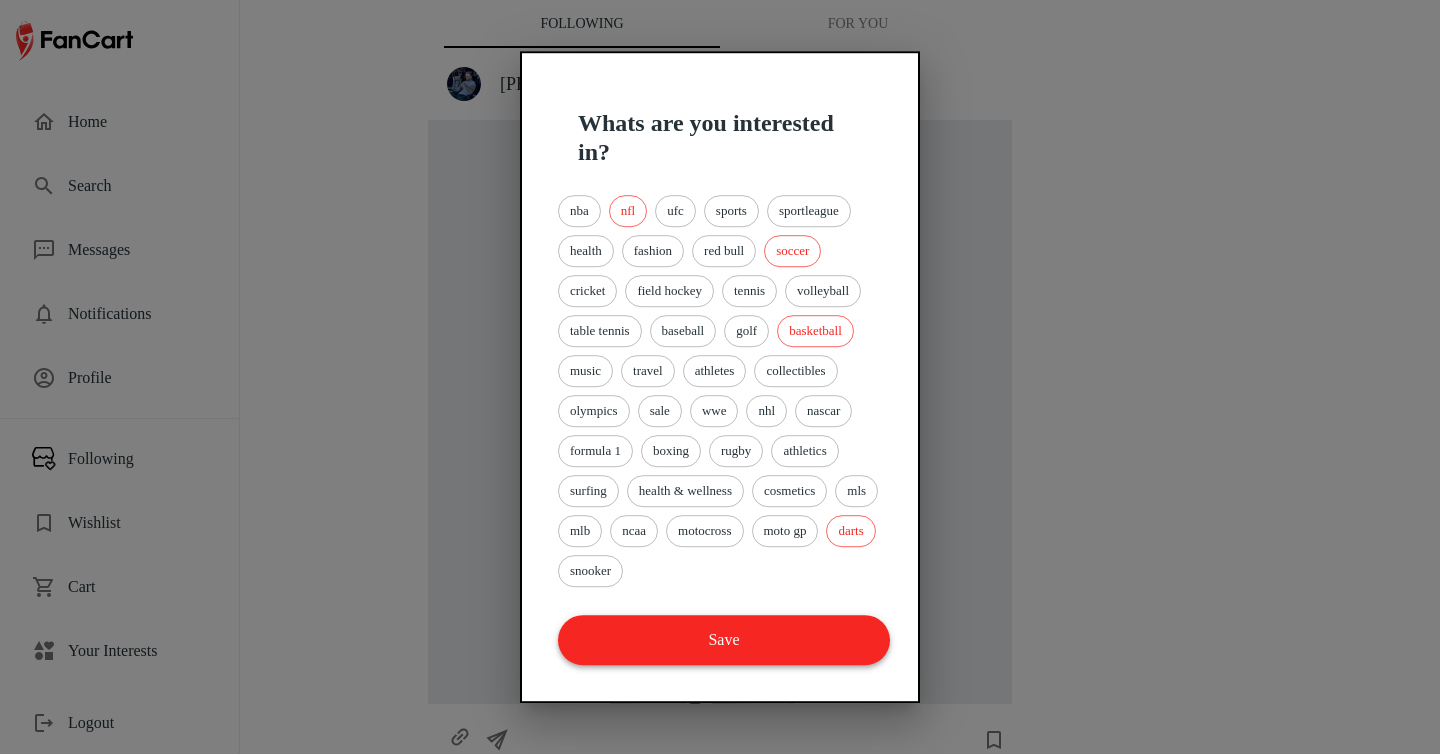 click on "Save" at bounding box center (724, 640) 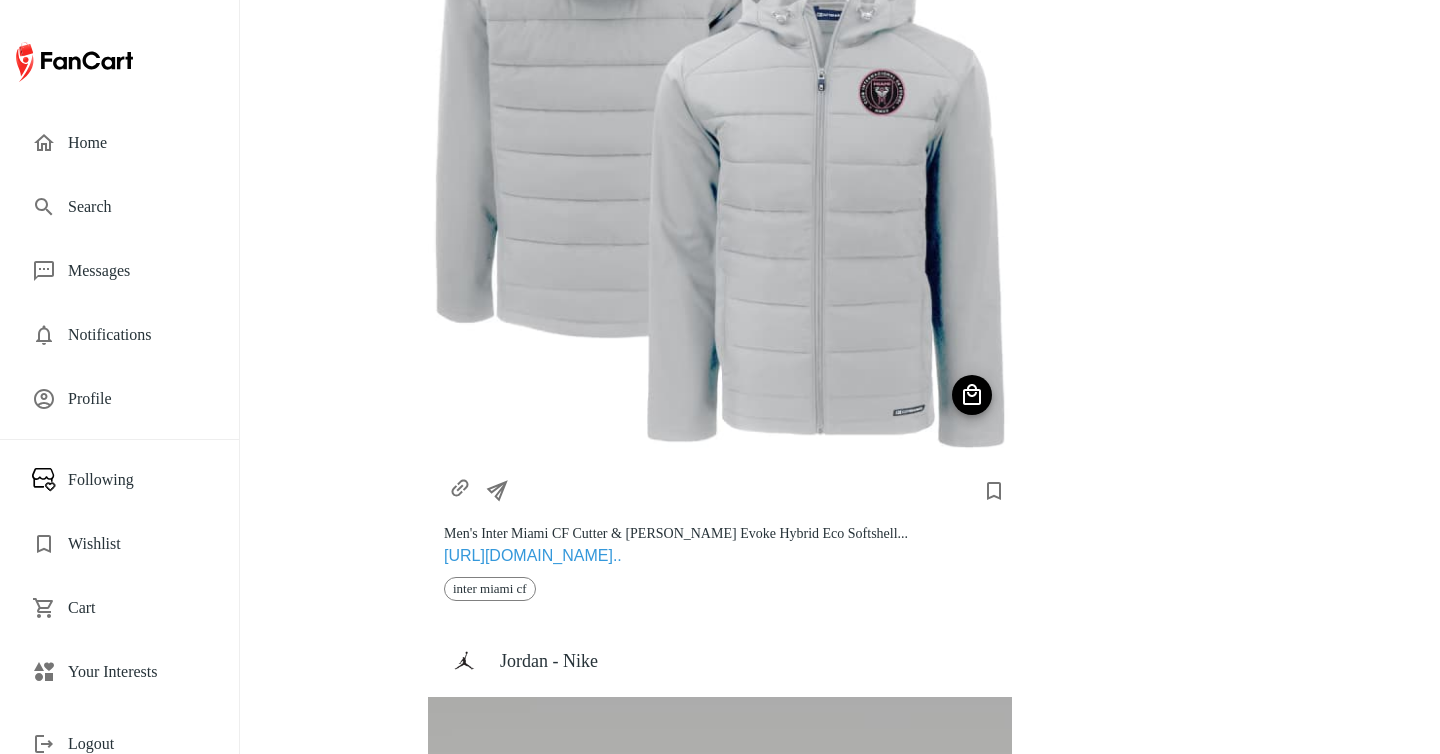 scroll, scrollTop: 0, scrollLeft: 0, axis: both 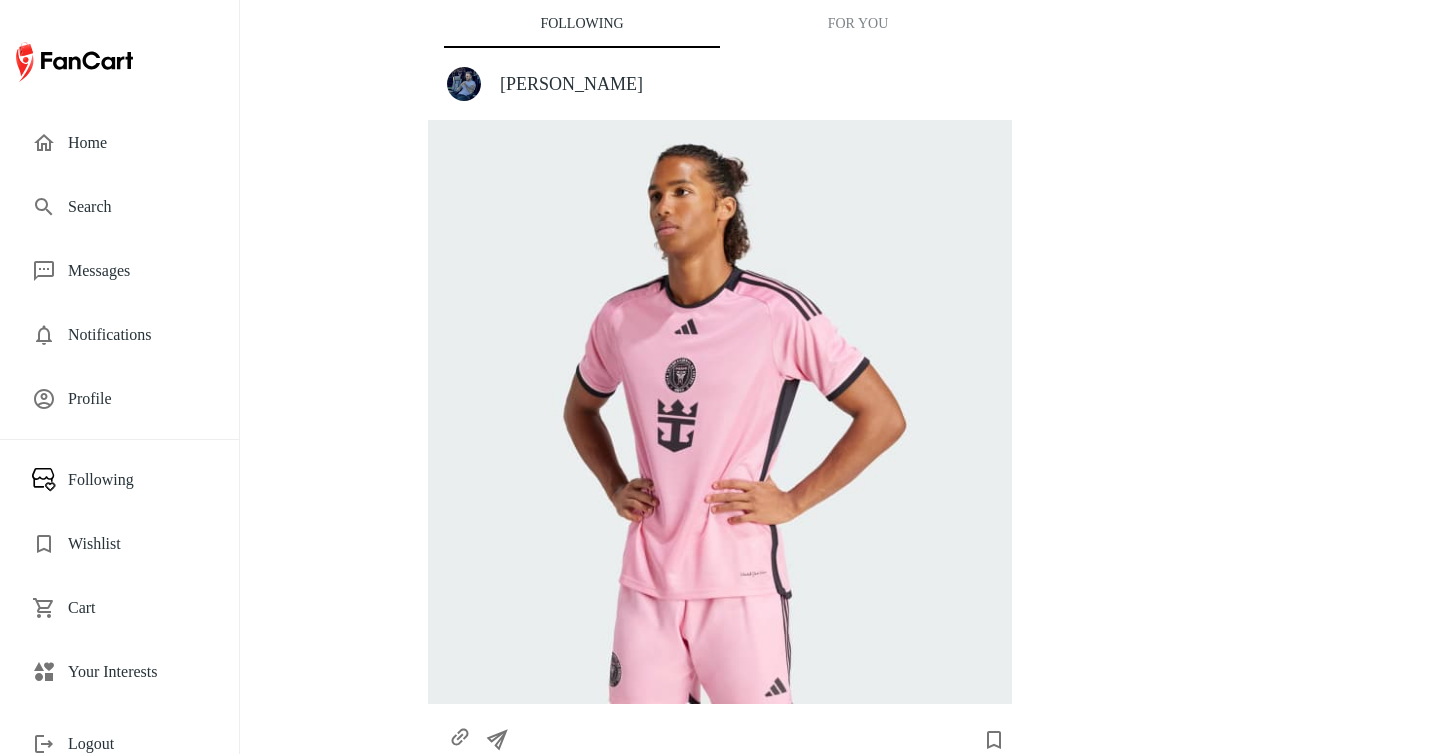 click on "For You" at bounding box center (858, 24) 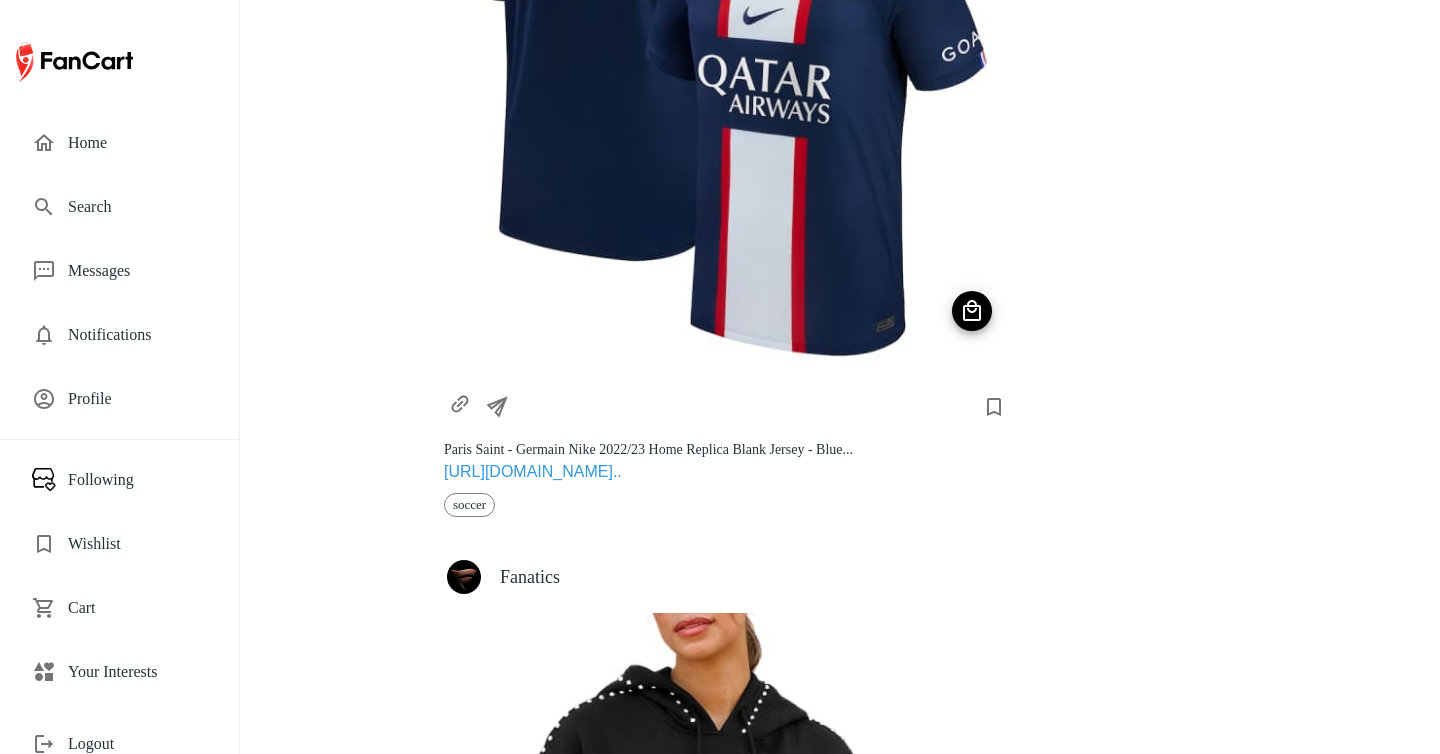 scroll, scrollTop: 2829, scrollLeft: 0, axis: vertical 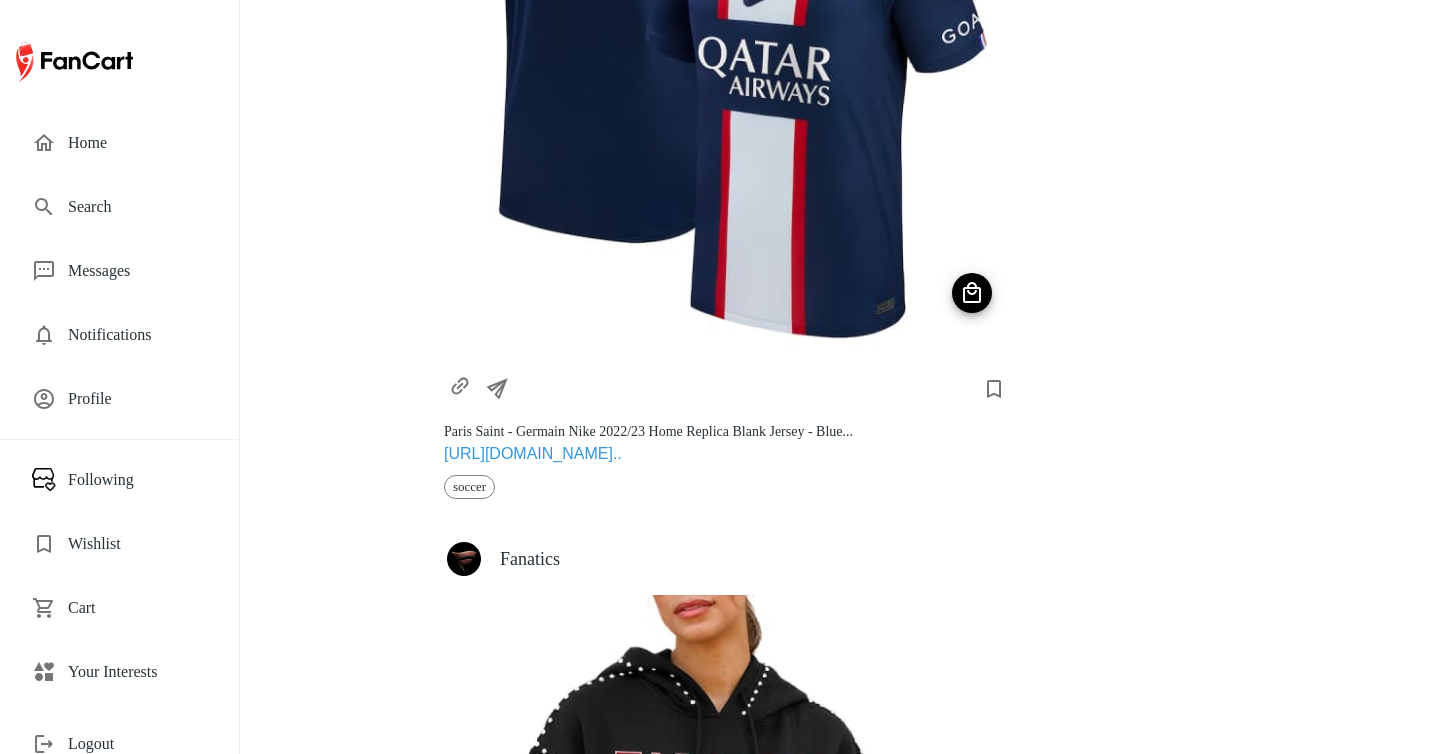 click on "Profile" at bounding box center [137, 399] 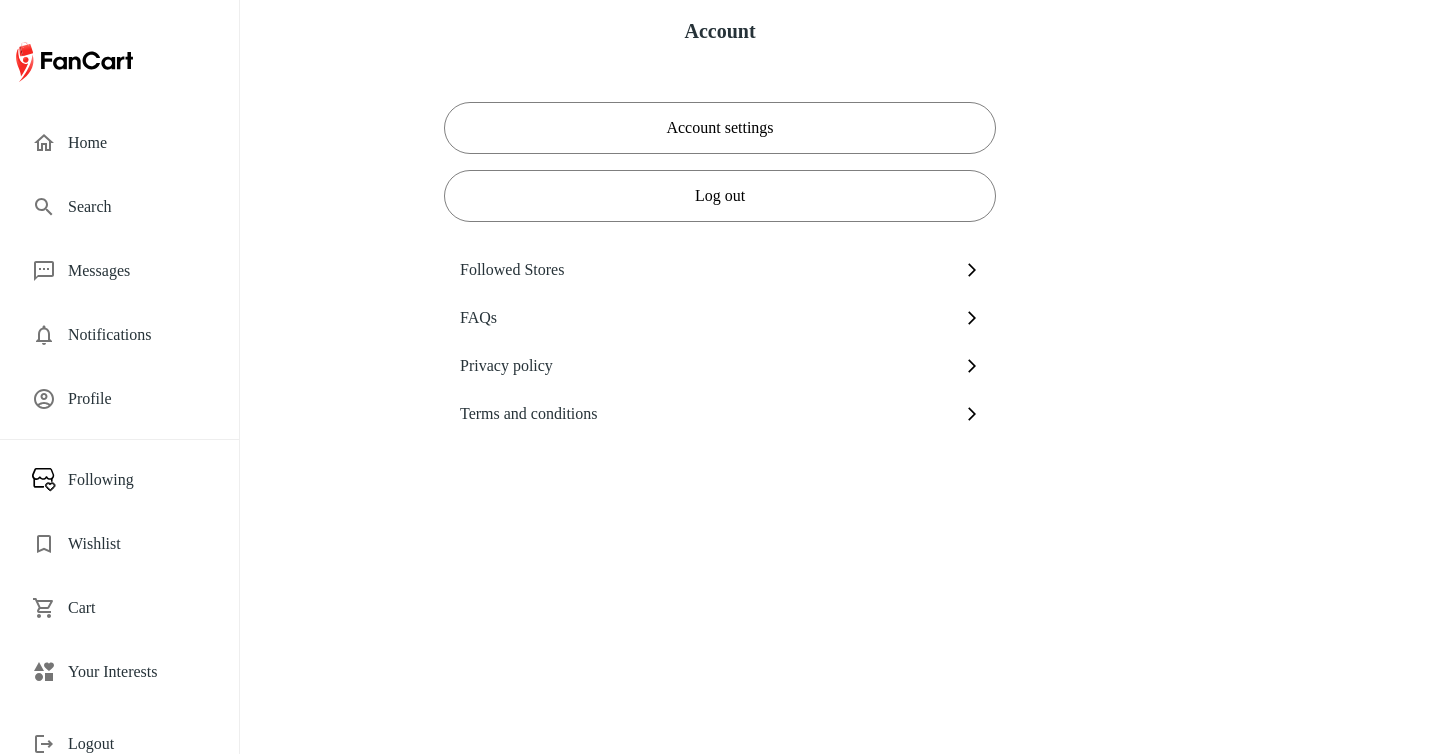 scroll, scrollTop: 0, scrollLeft: 0, axis: both 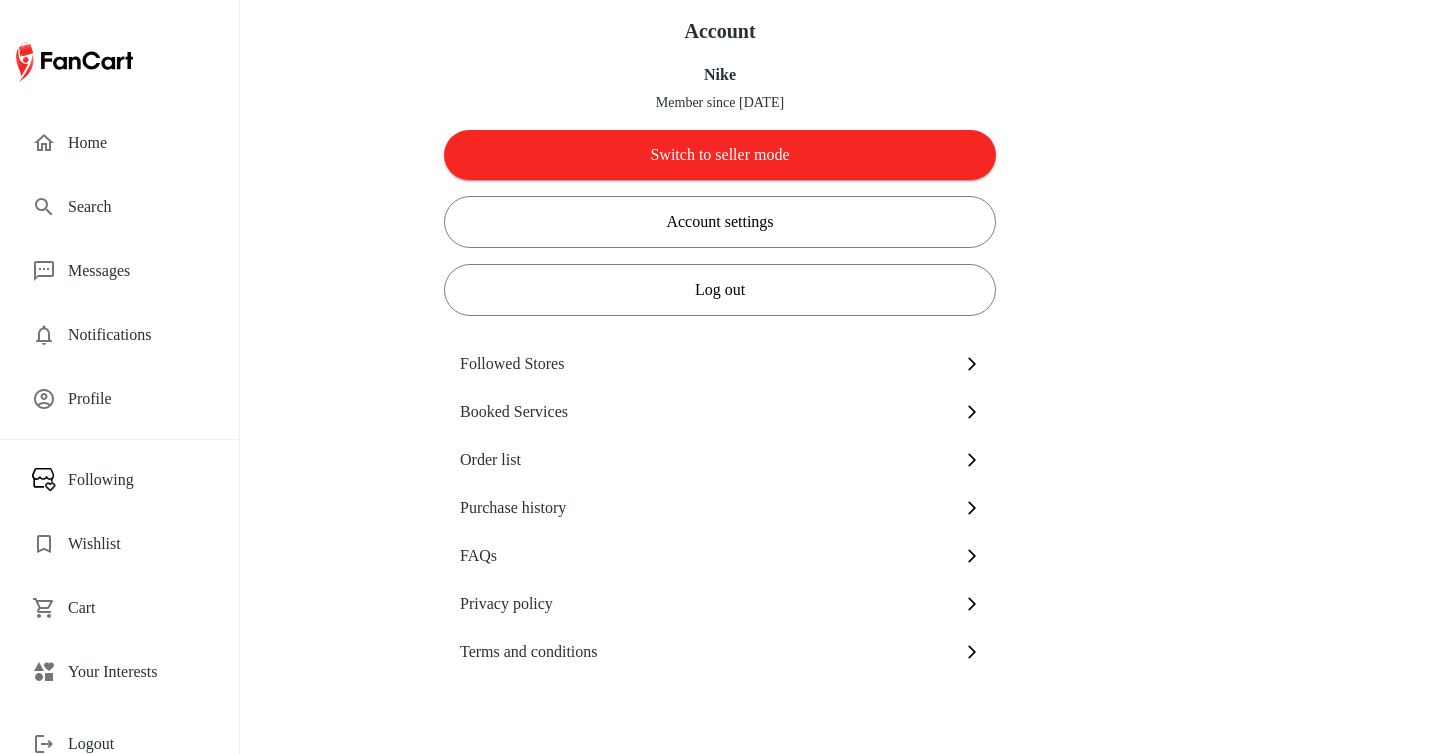 click on "Switch to seller mode" at bounding box center [712, 147] 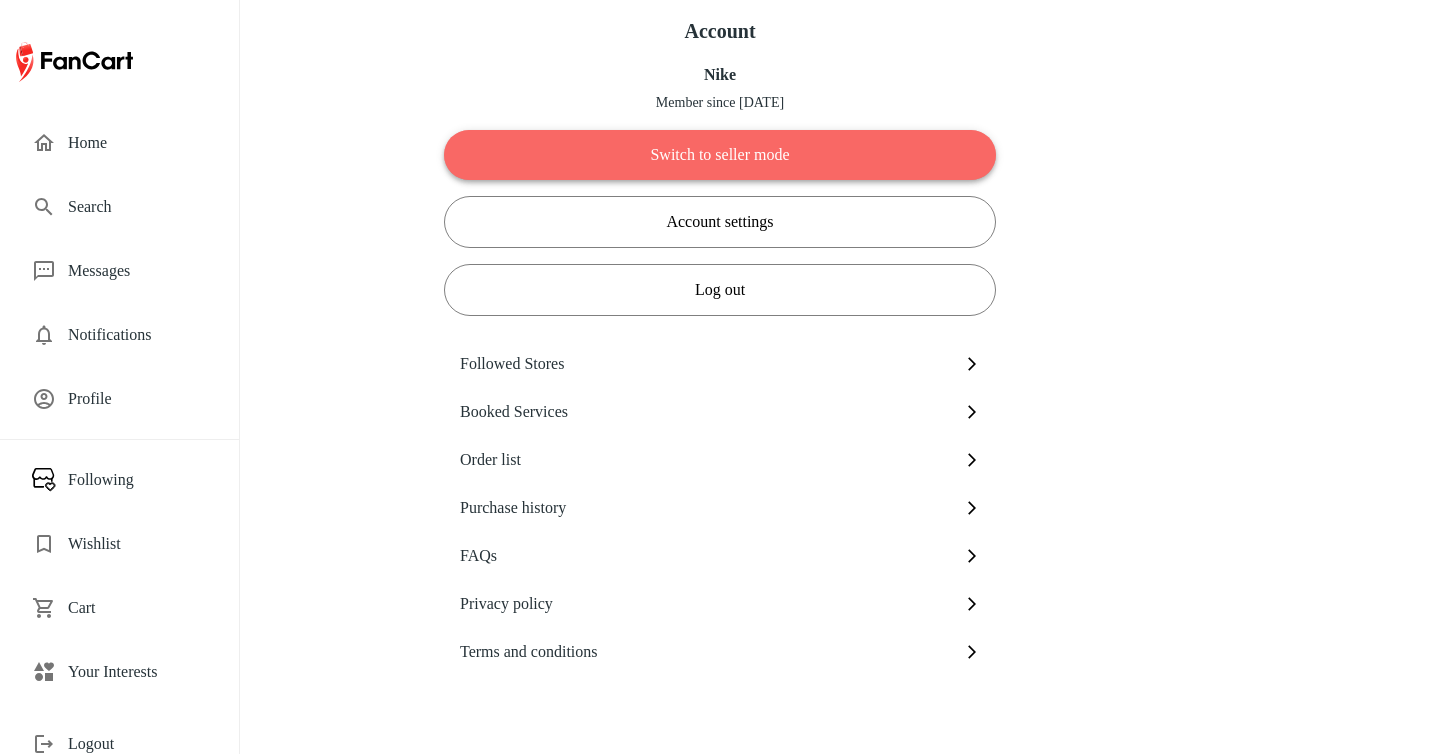 click on "Switch to seller mode" at bounding box center (720, 155) 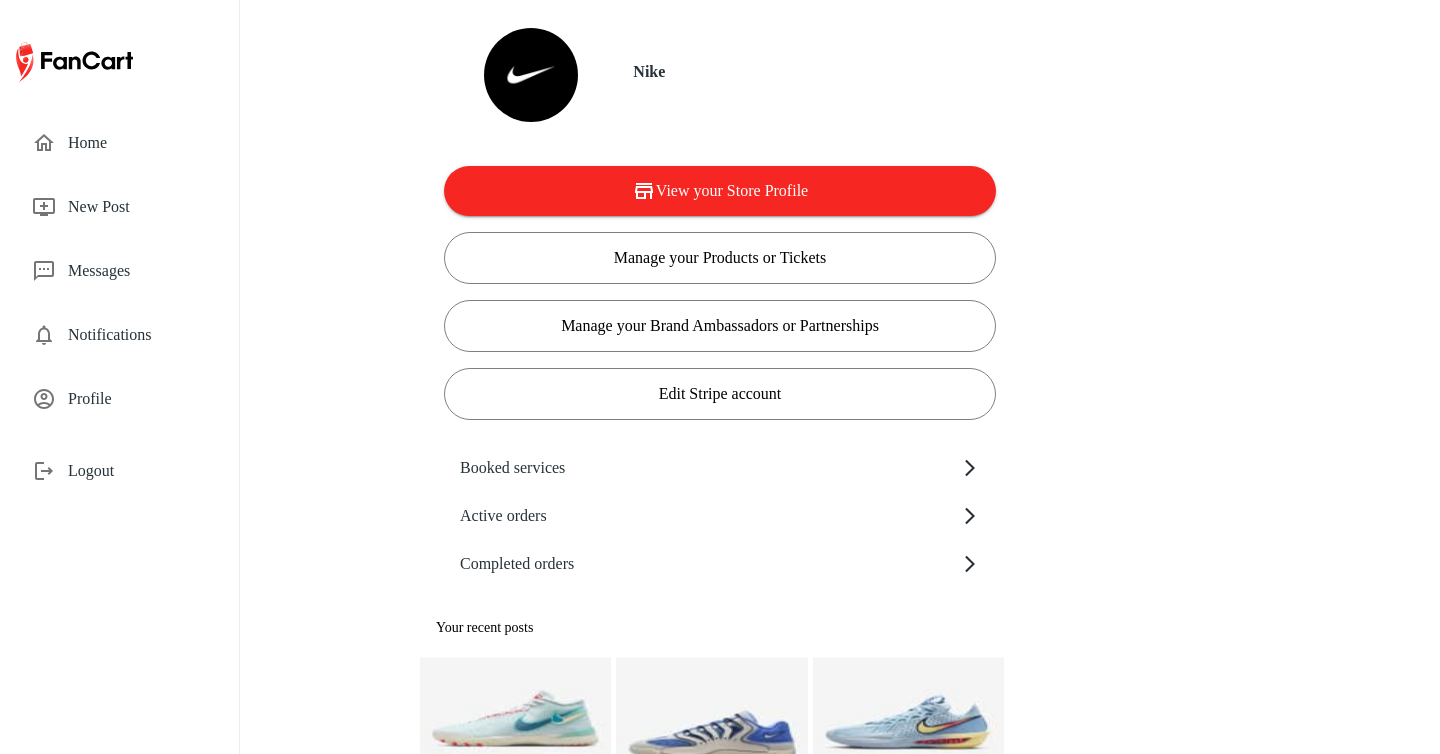 click on "Home" at bounding box center (119, 143) 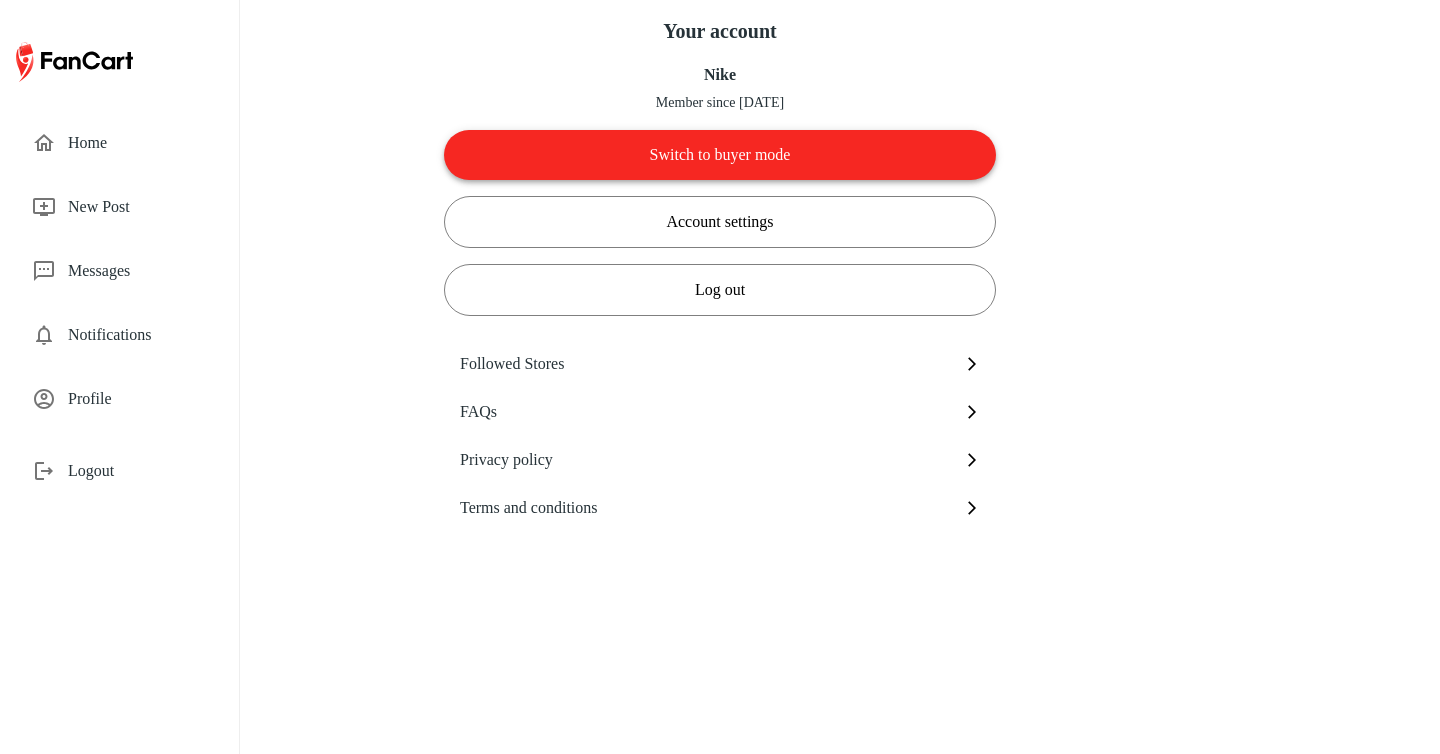 click on "Switch to buyer mode" at bounding box center [720, 155] 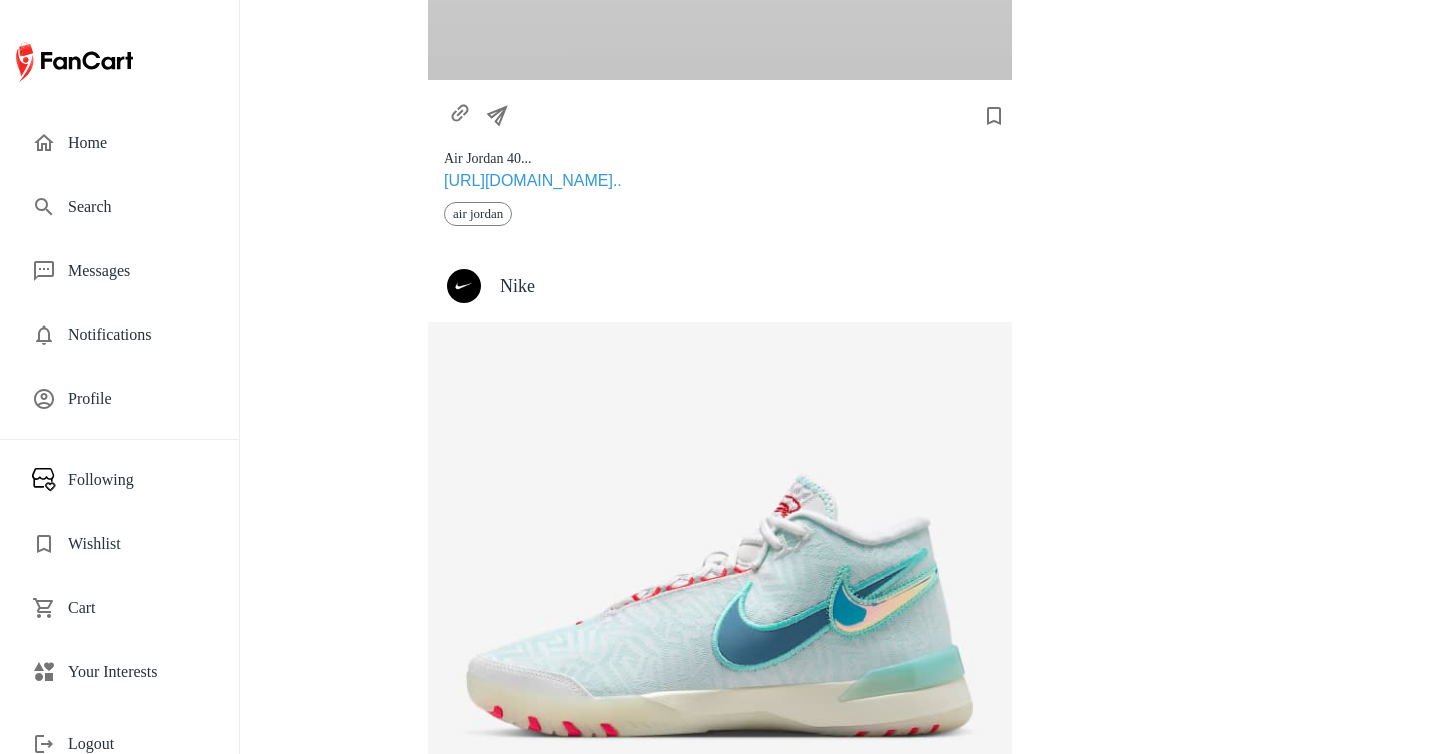 scroll, scrollTop: 2286, scrollLeft: 0, axis: vertical 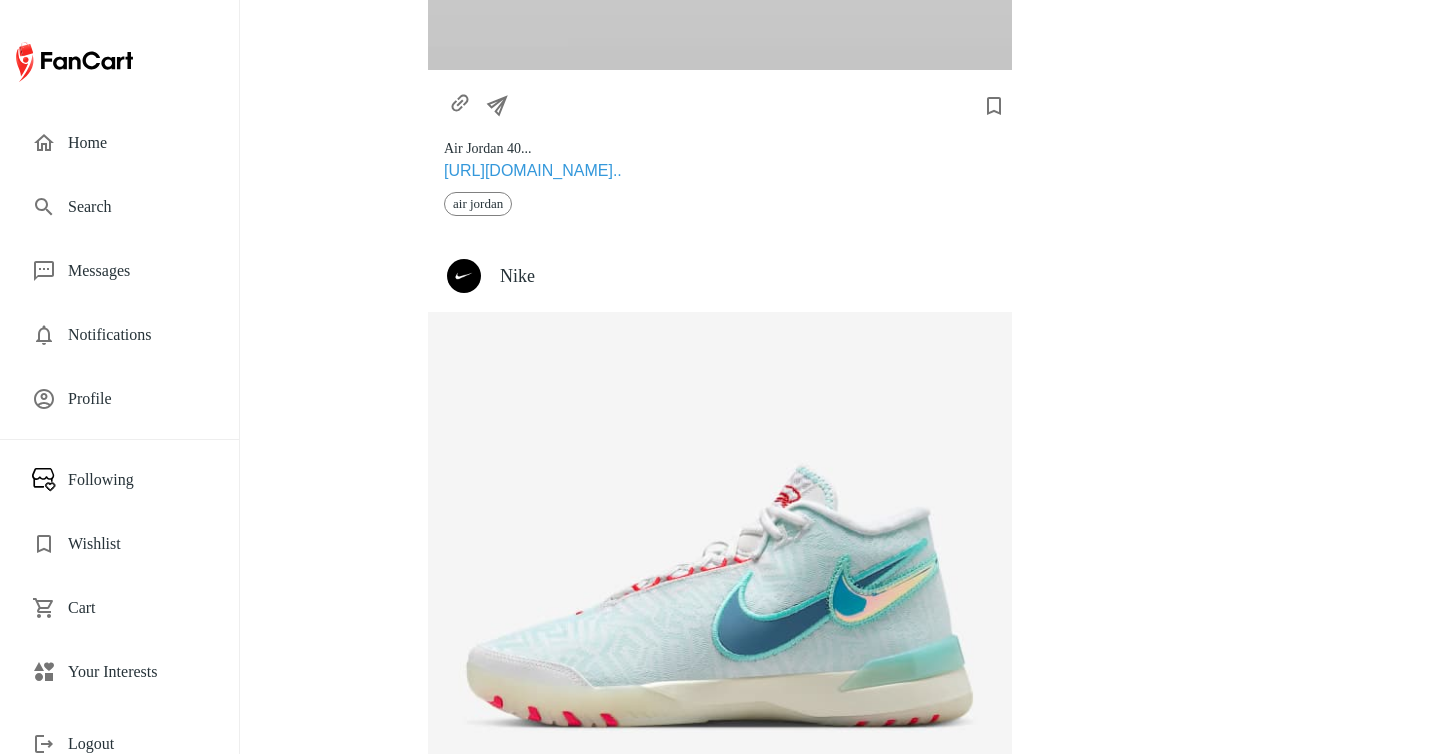 click on "Nike" at bounding box center [748, 276] 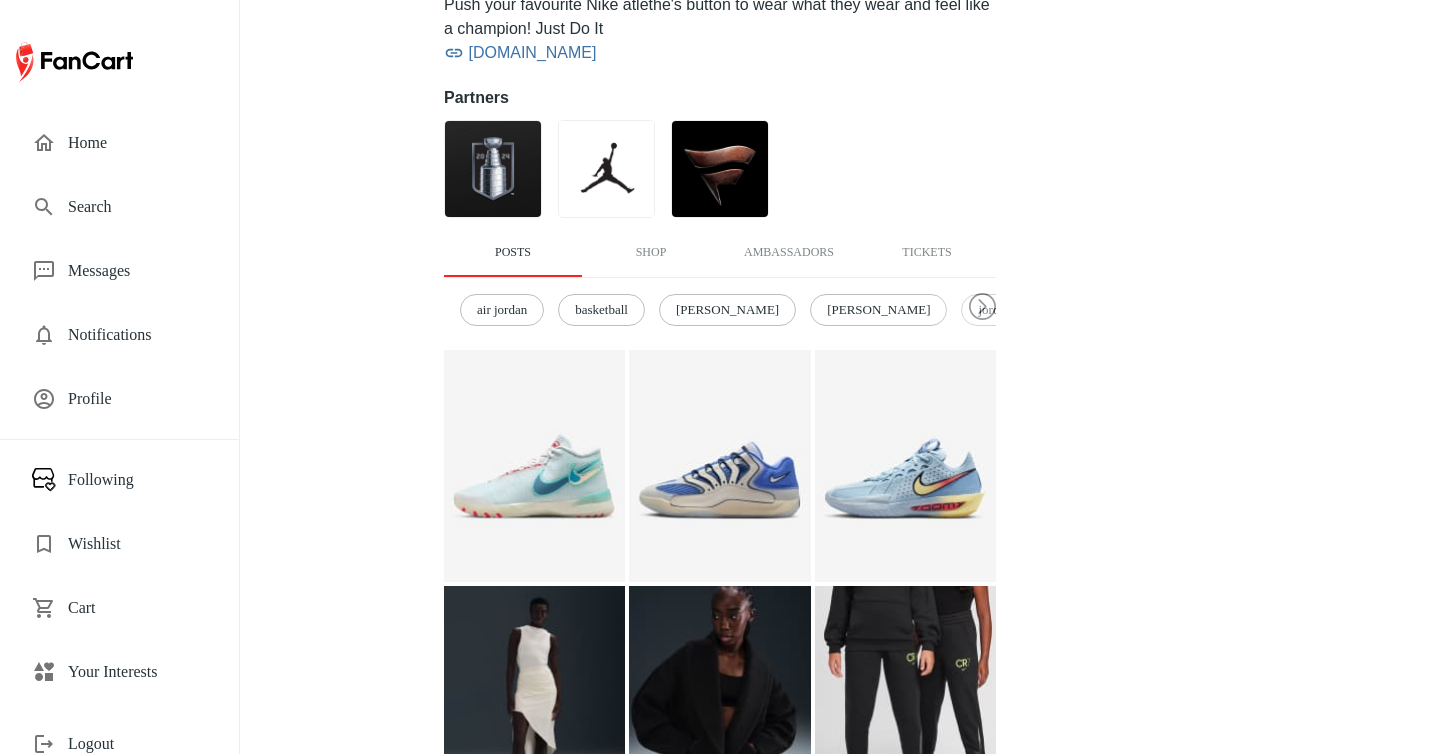 scroll, scrollTop: 370, scrollLeft: 0, axis: vertical 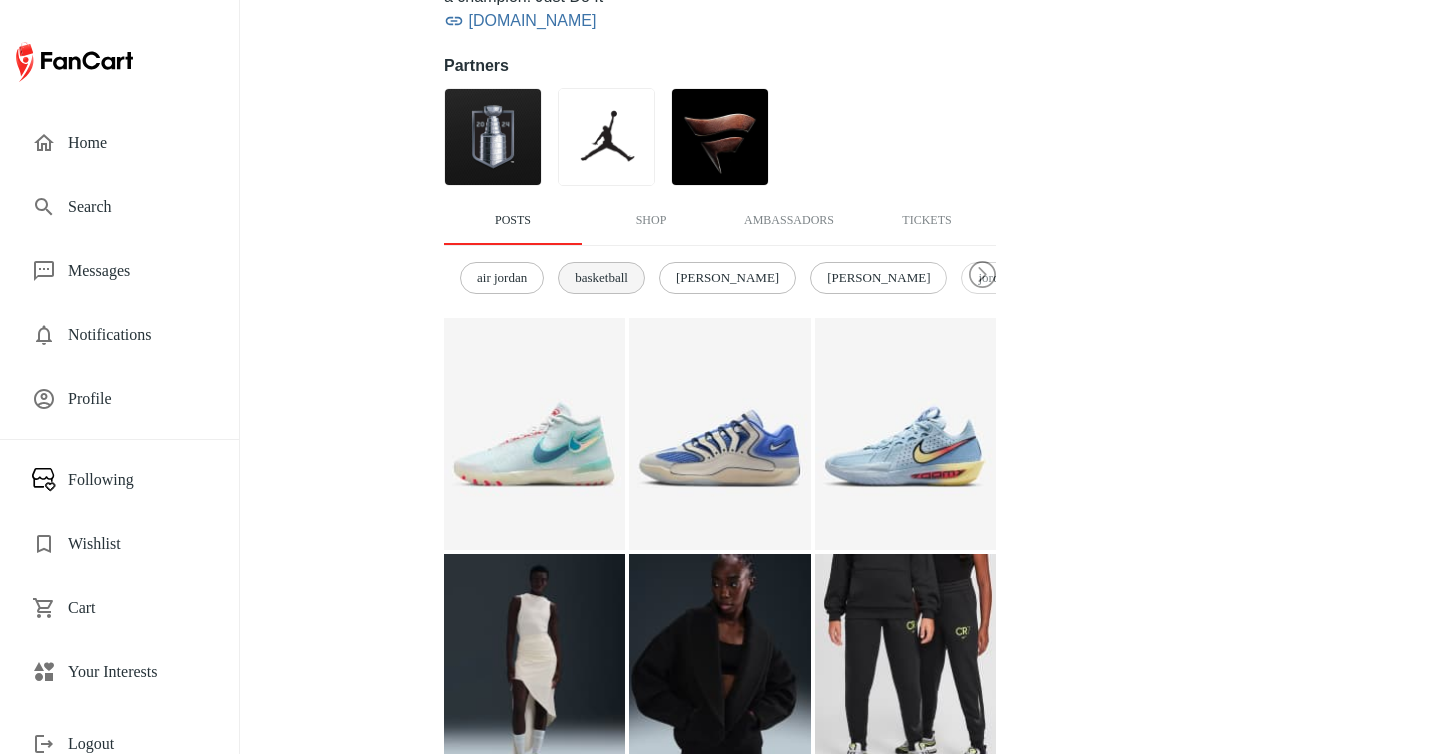 click on "basketball" at bounding box center [601, 278] 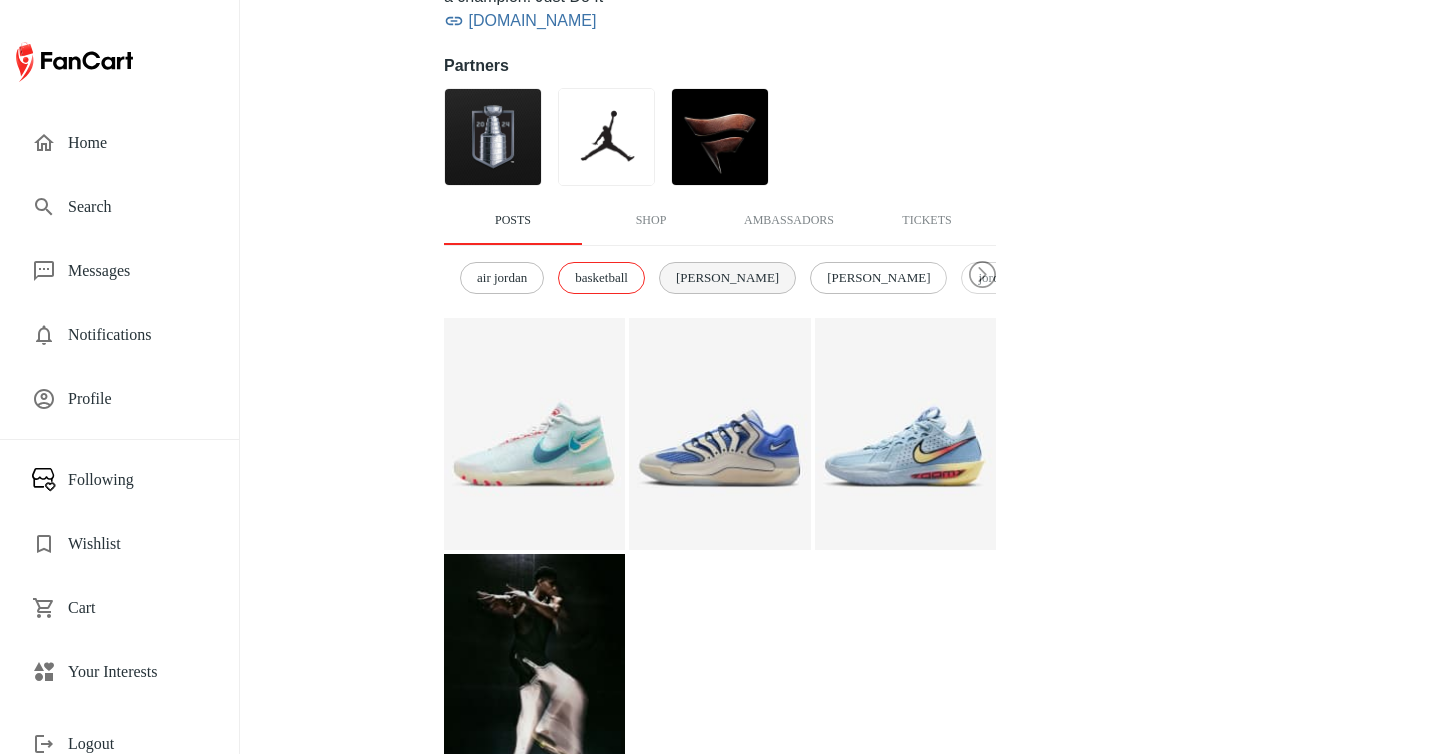 click on "[PERSON_NAME]" at bounding box center [727, 278] 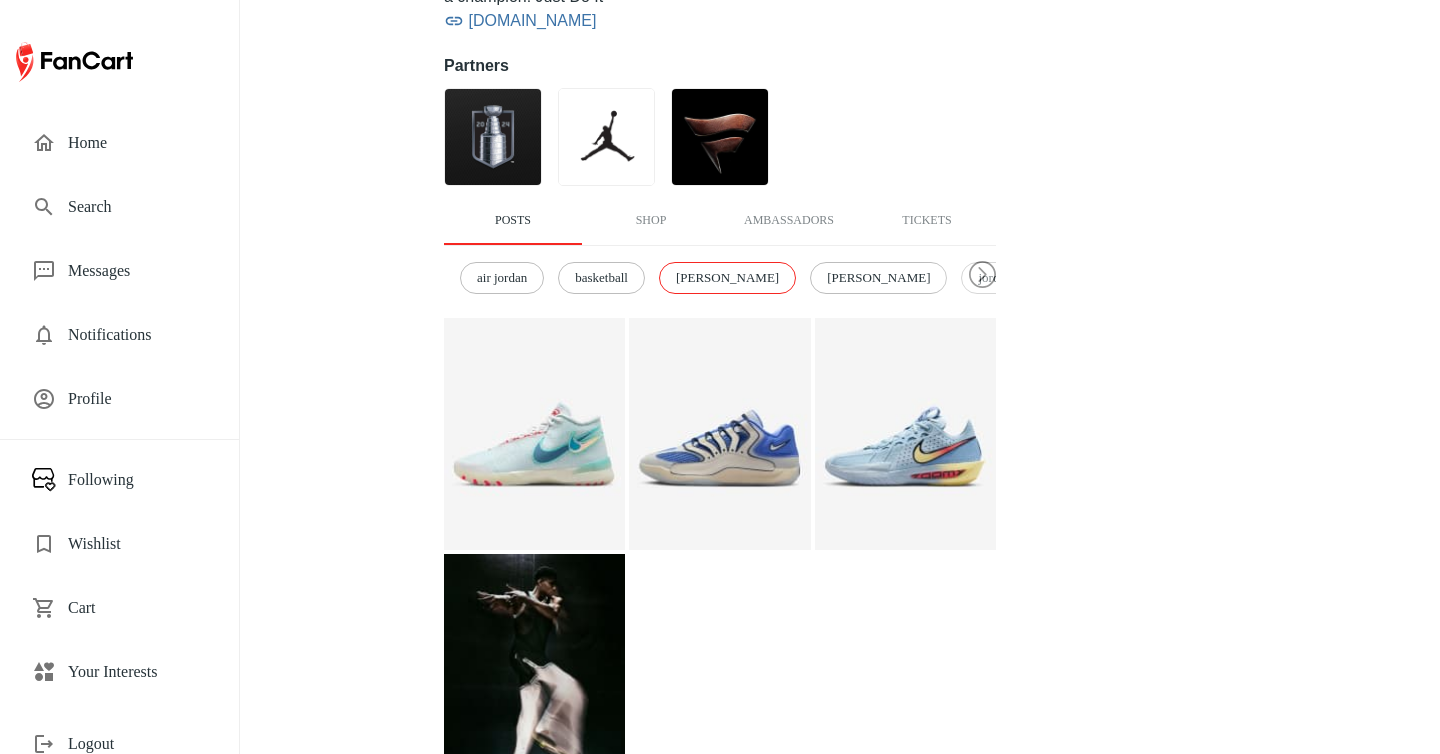scroll, scrollTop: 245, scrollLeft: 0, axis: vertical 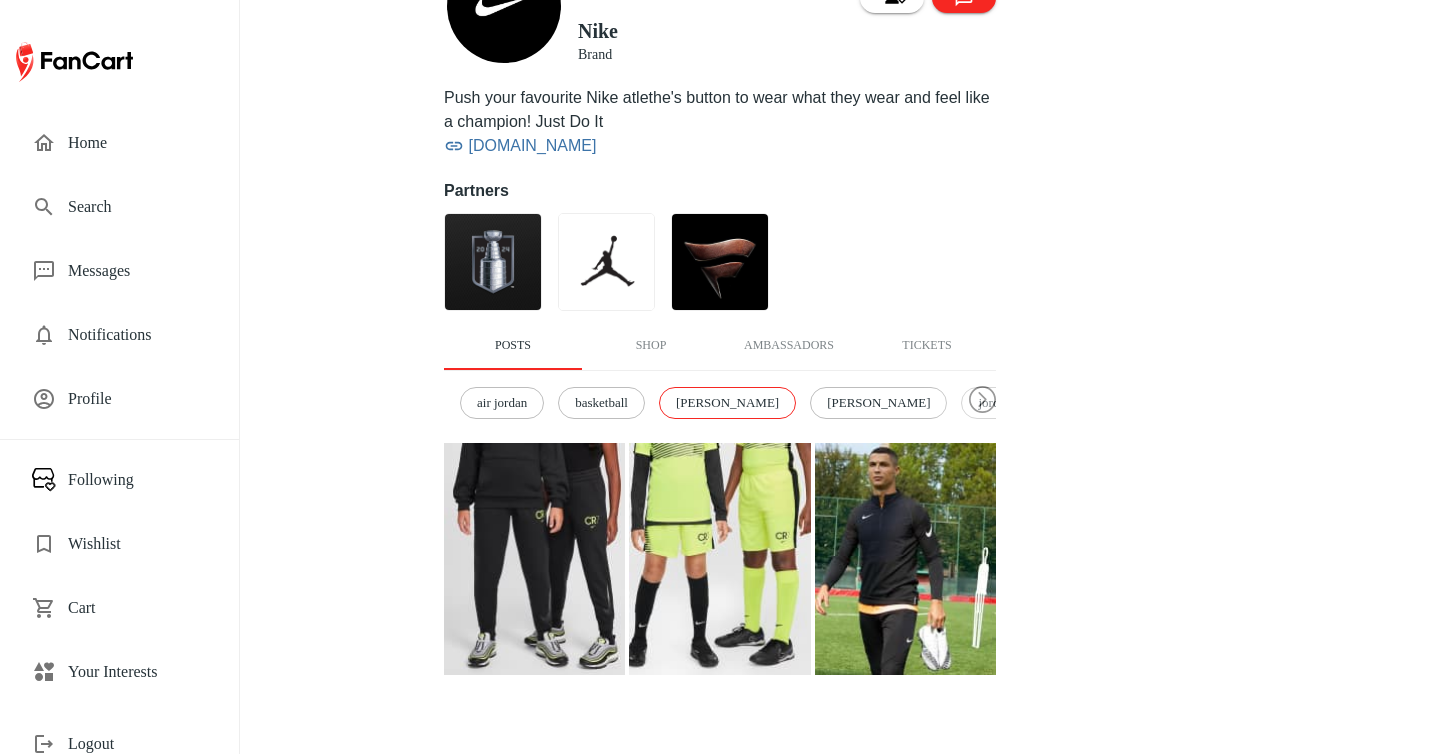 click at bounding box center (720, 265) 